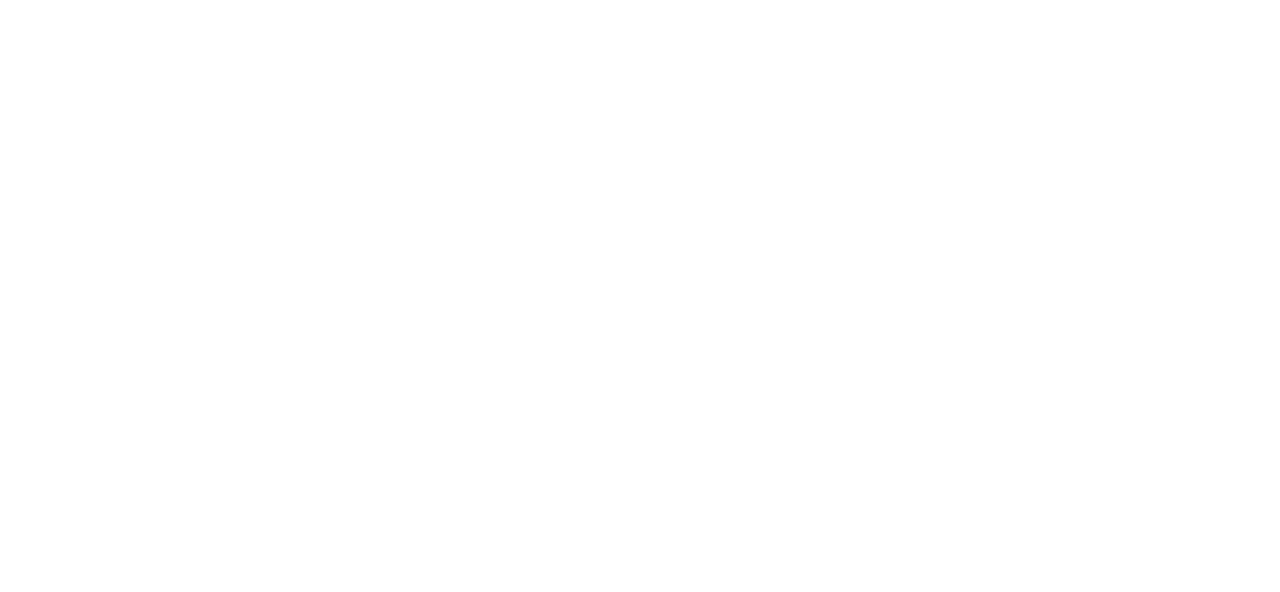 scroll, scrollTop: 0, scrollLeft: 0, axis: both 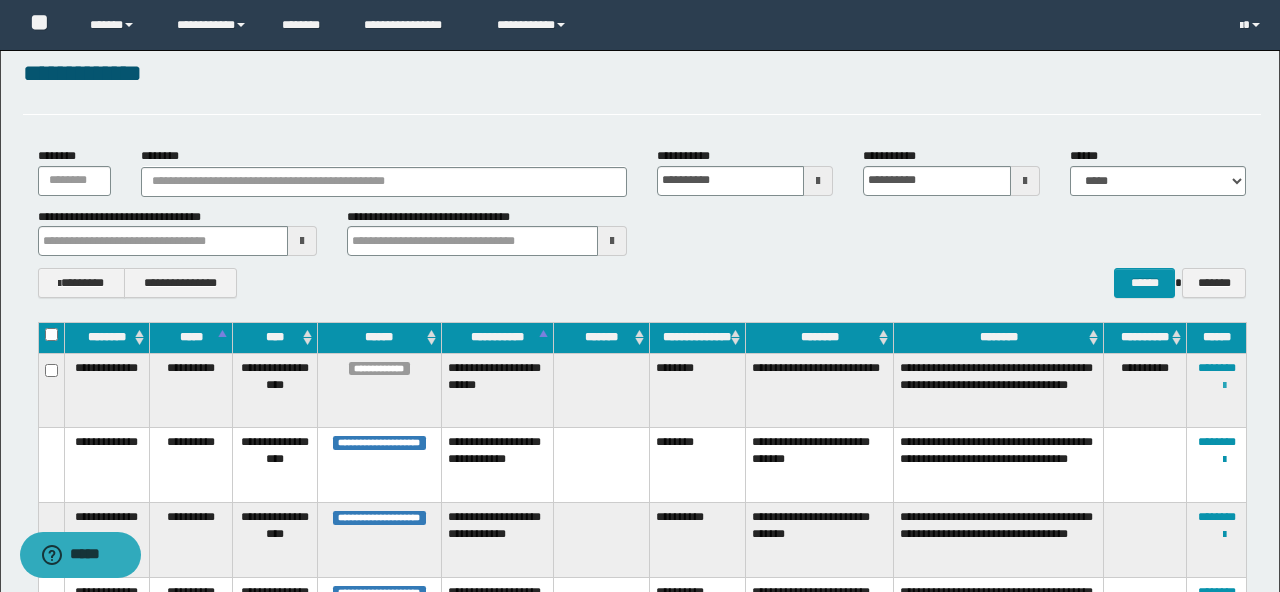 click at bounding box center (1224, 386) 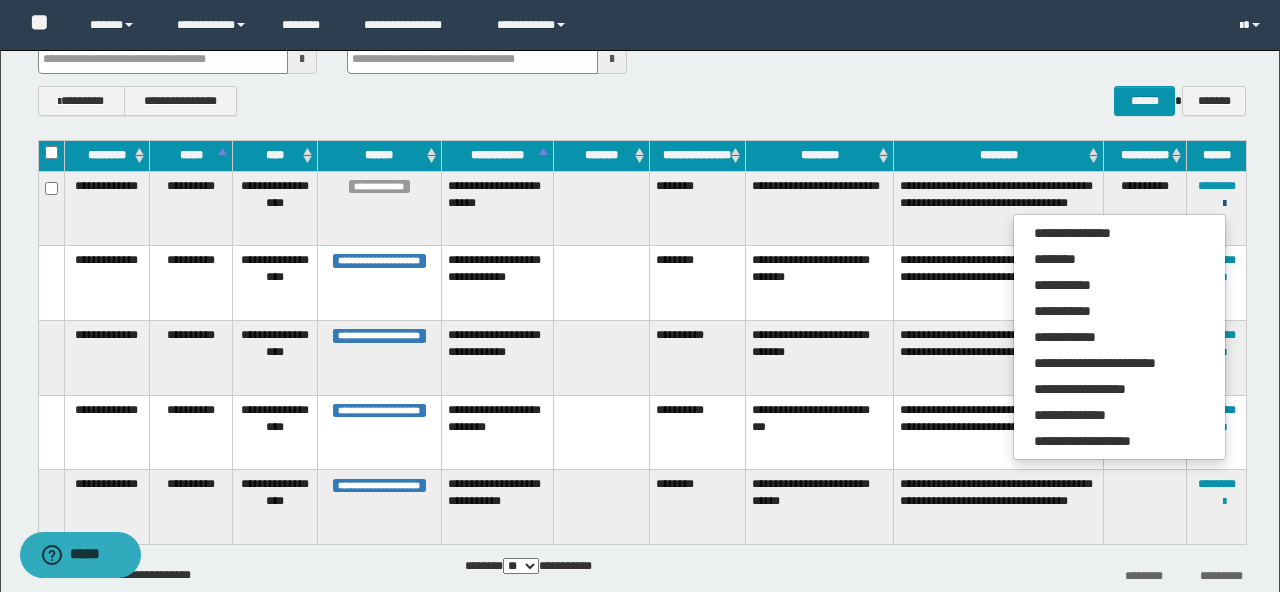 scroll, scrollTop: 217, scrollLeft: 0, axis: vertical 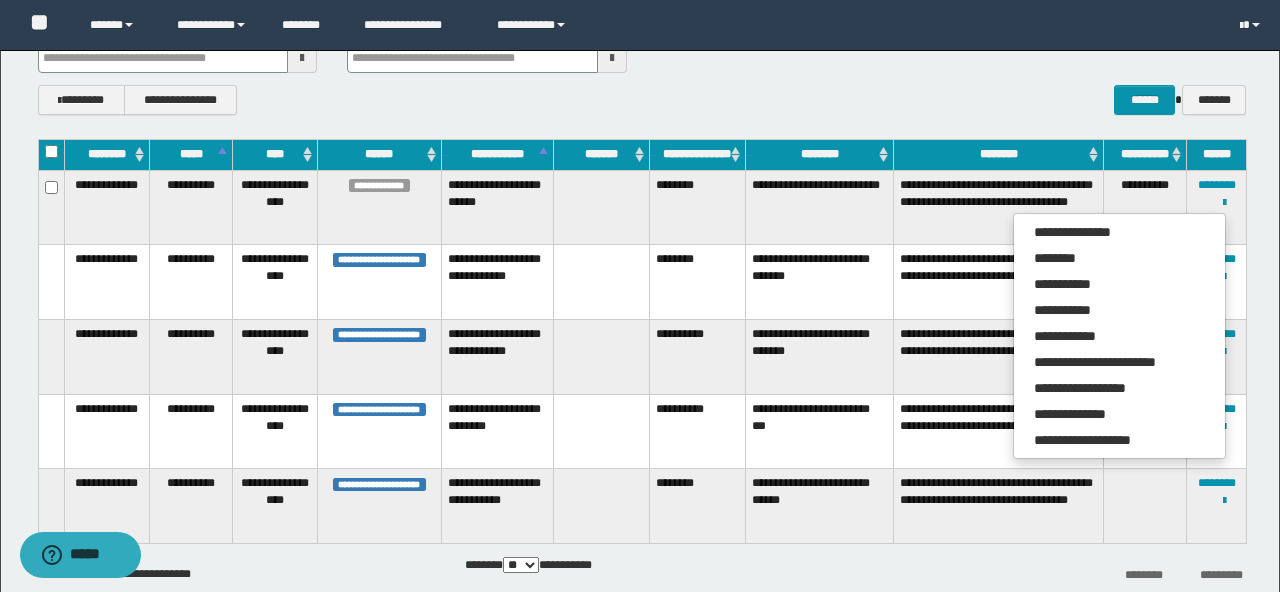 click on "**********" at bounding box center (642, 100) 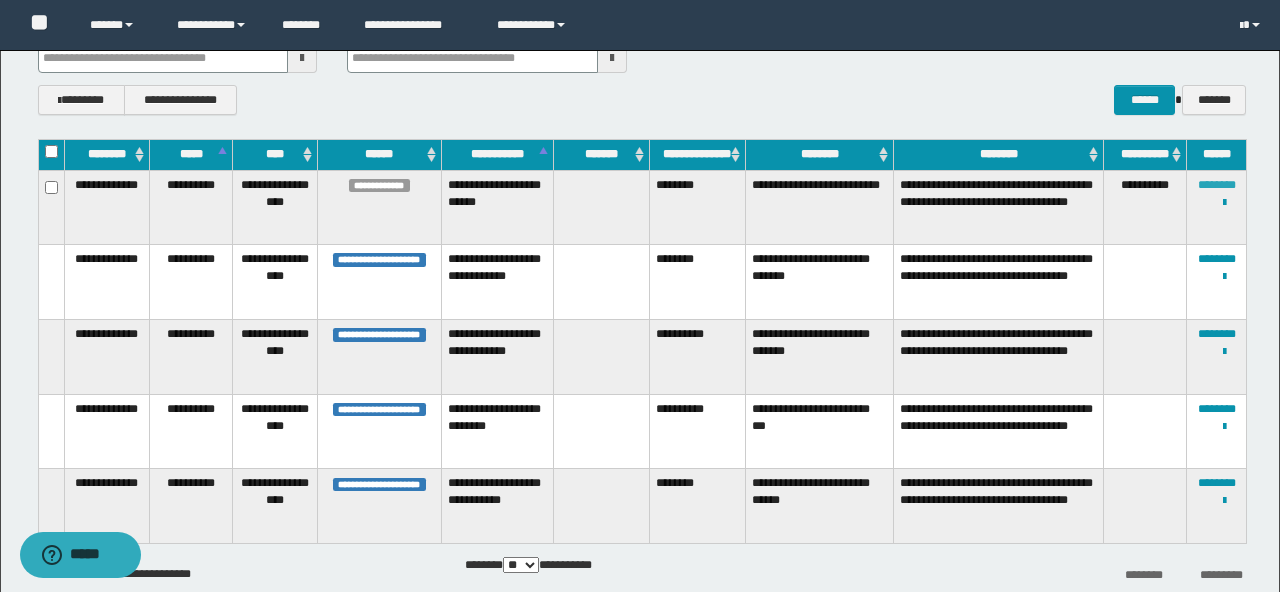 click on "********" at bounding box center (1217, 185) 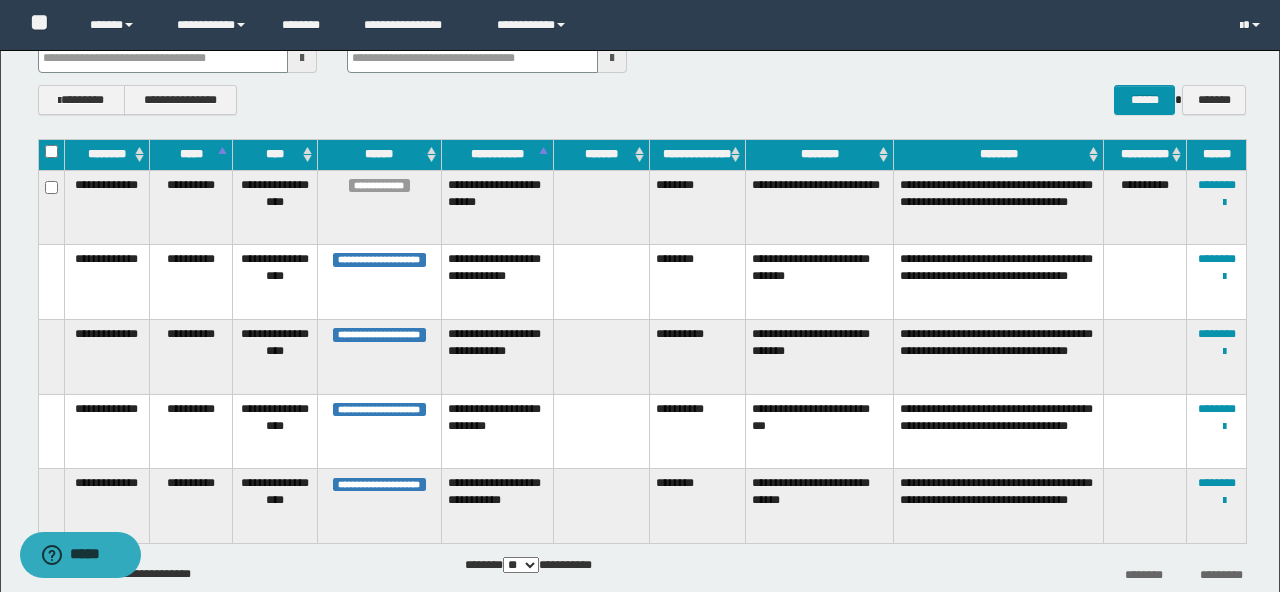 click on "**********" at bounding box center [642, 100] 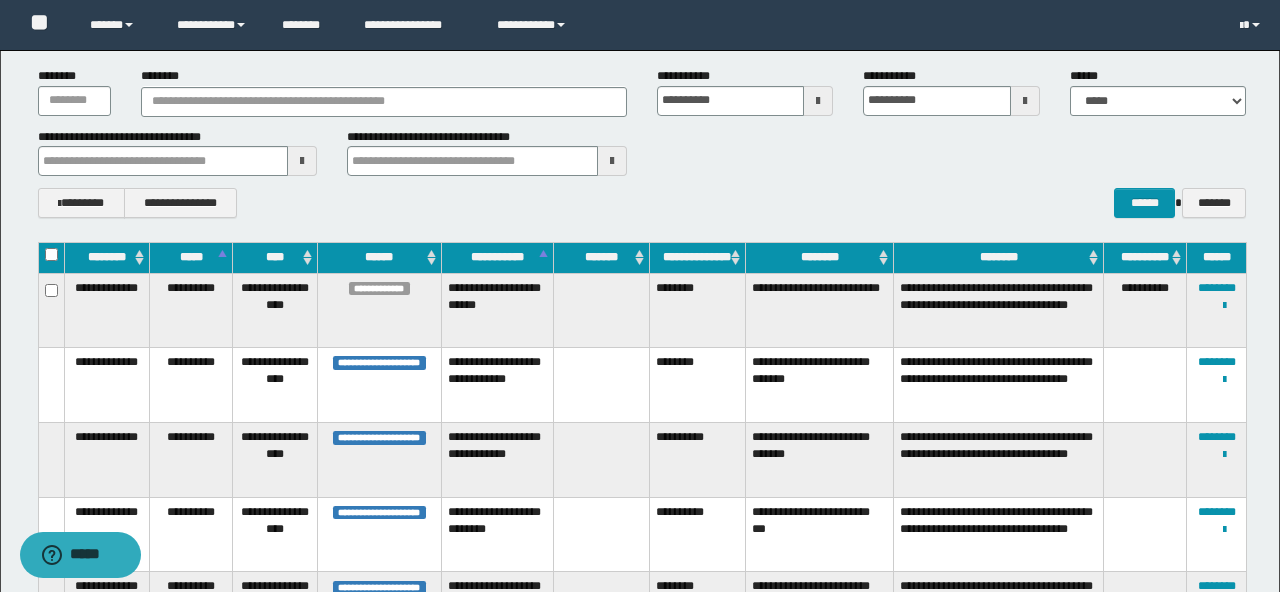scroll, scrollTop: 143, scrollLeft: 0, axis: vertical 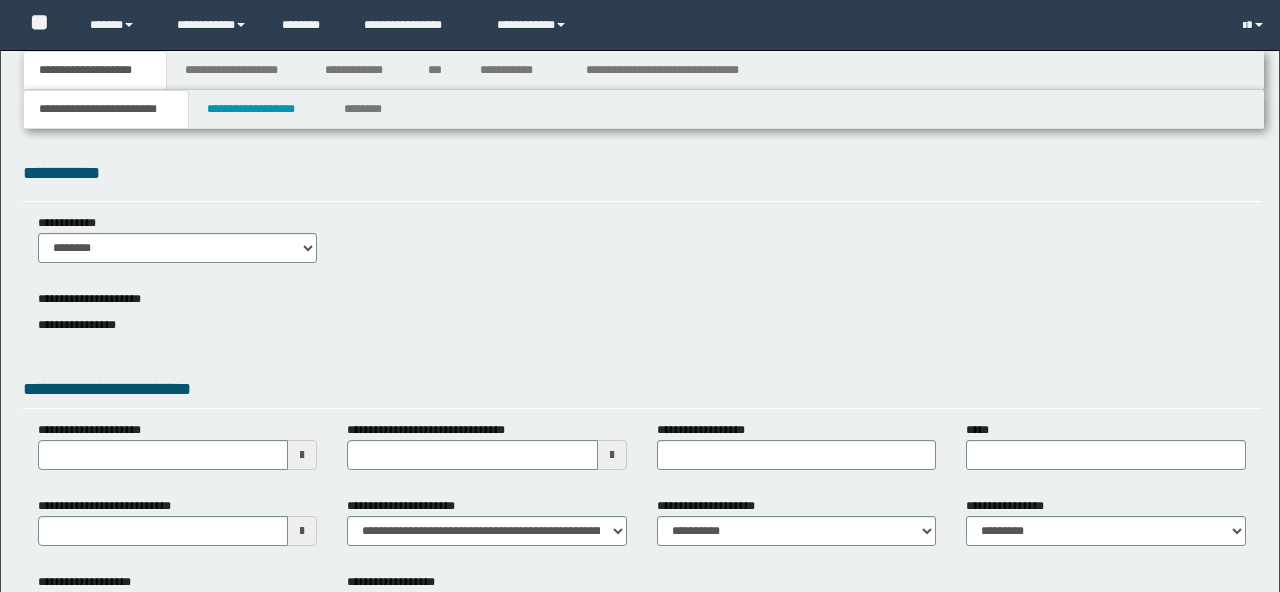 type 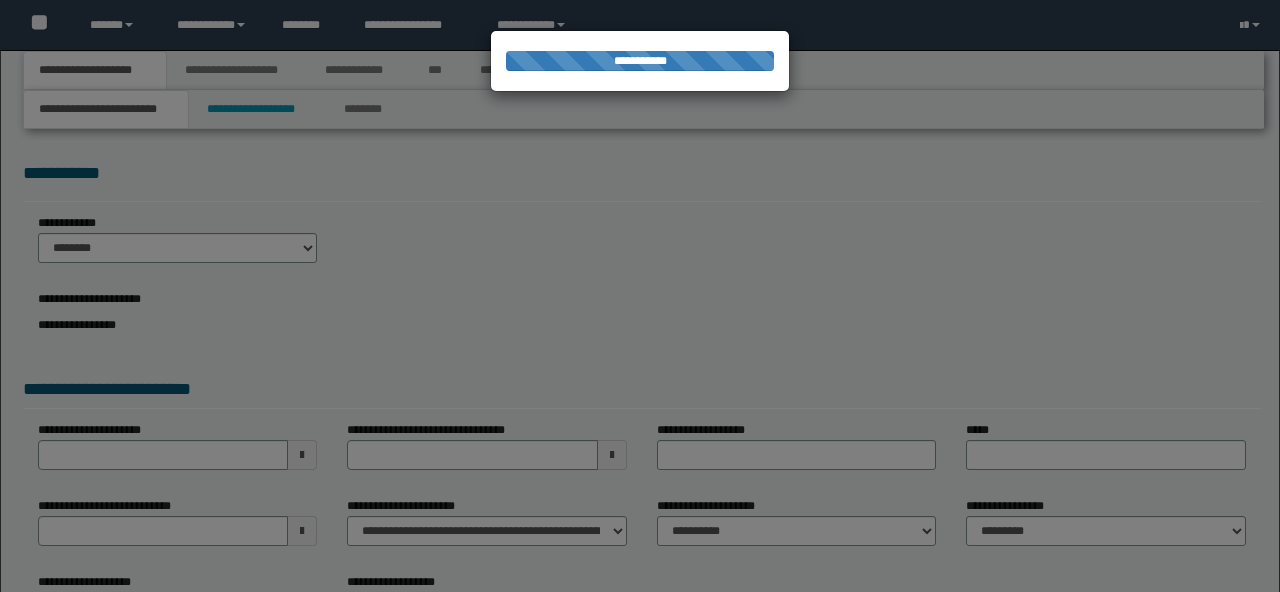 scroll, scrollTop: 0, scrollLeft: 0, axis: both 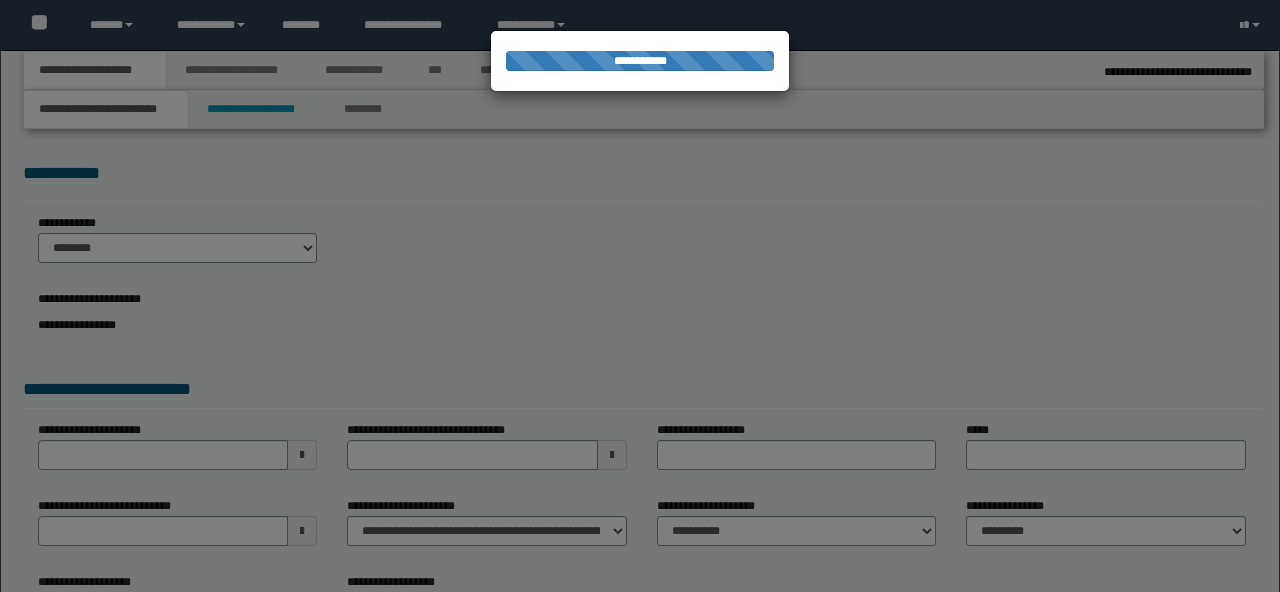 select on "*" 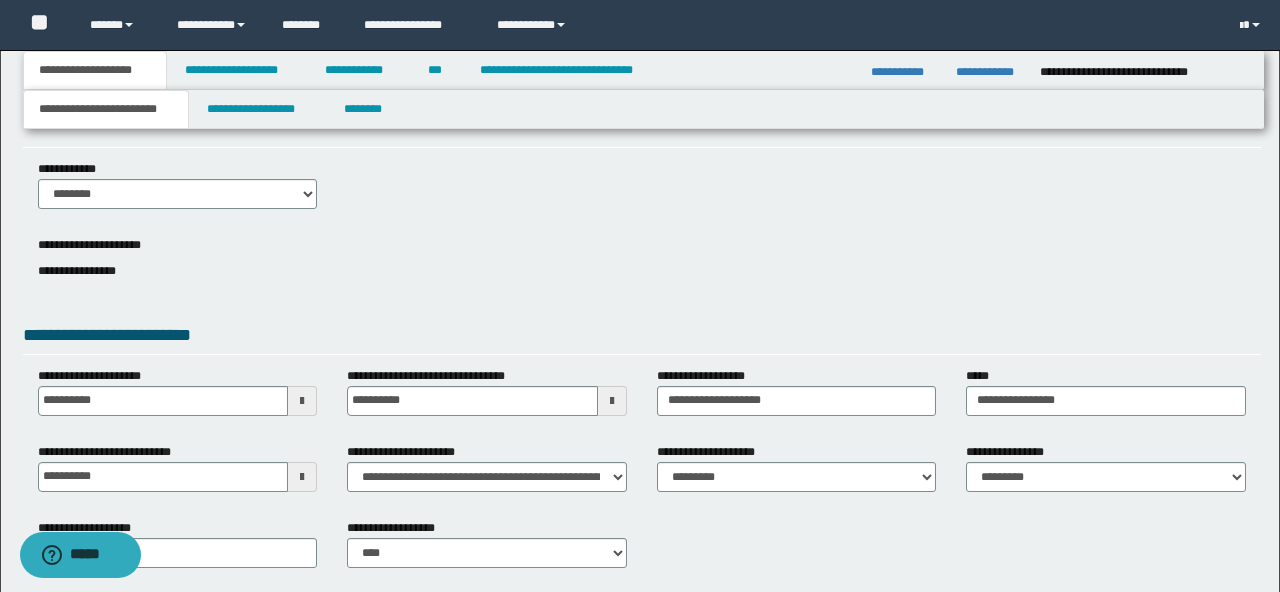 scroll, scrollTop: 0, scrollLeft: 0, axis: both 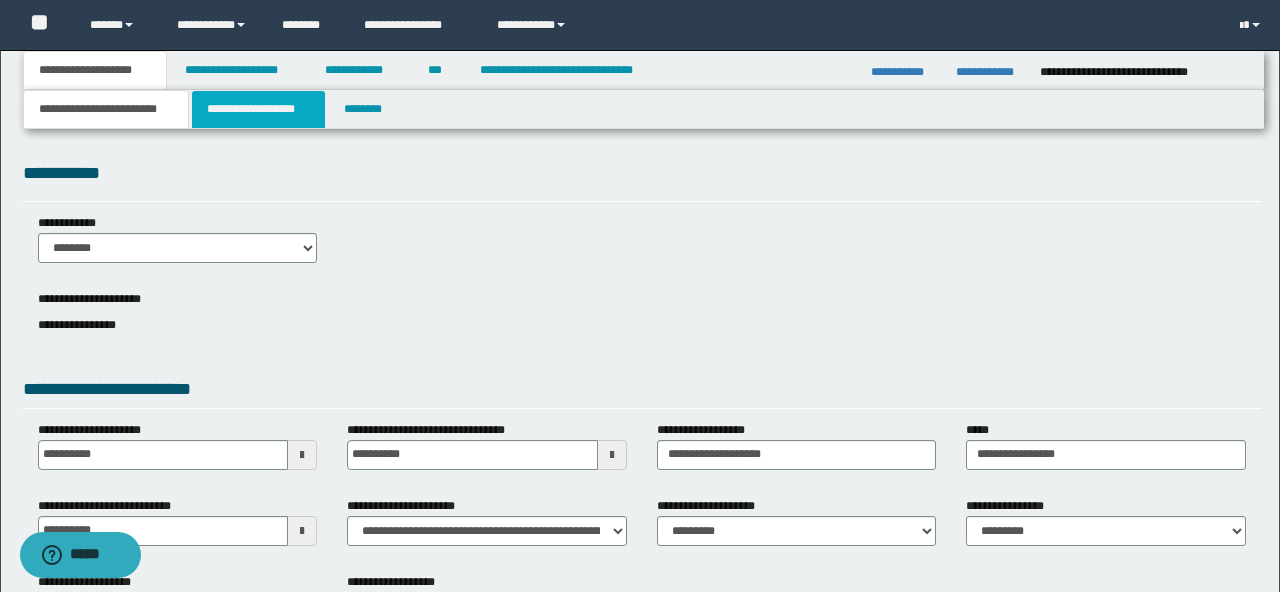 click on "**********" at bounding box center [258, 109] 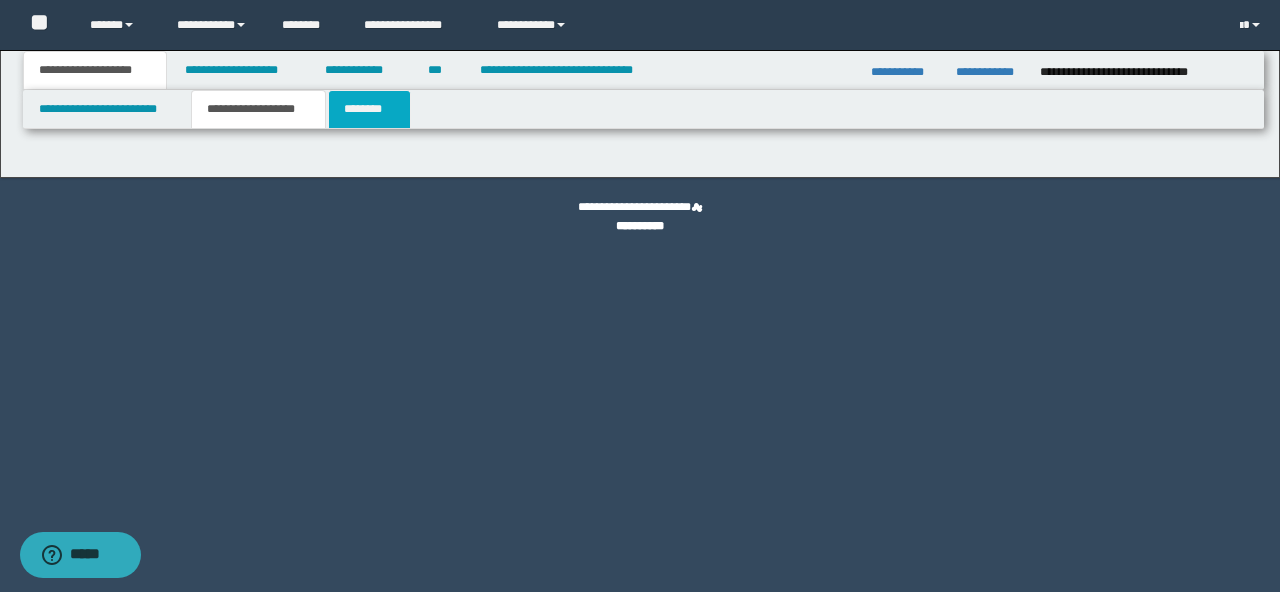 type on "********" 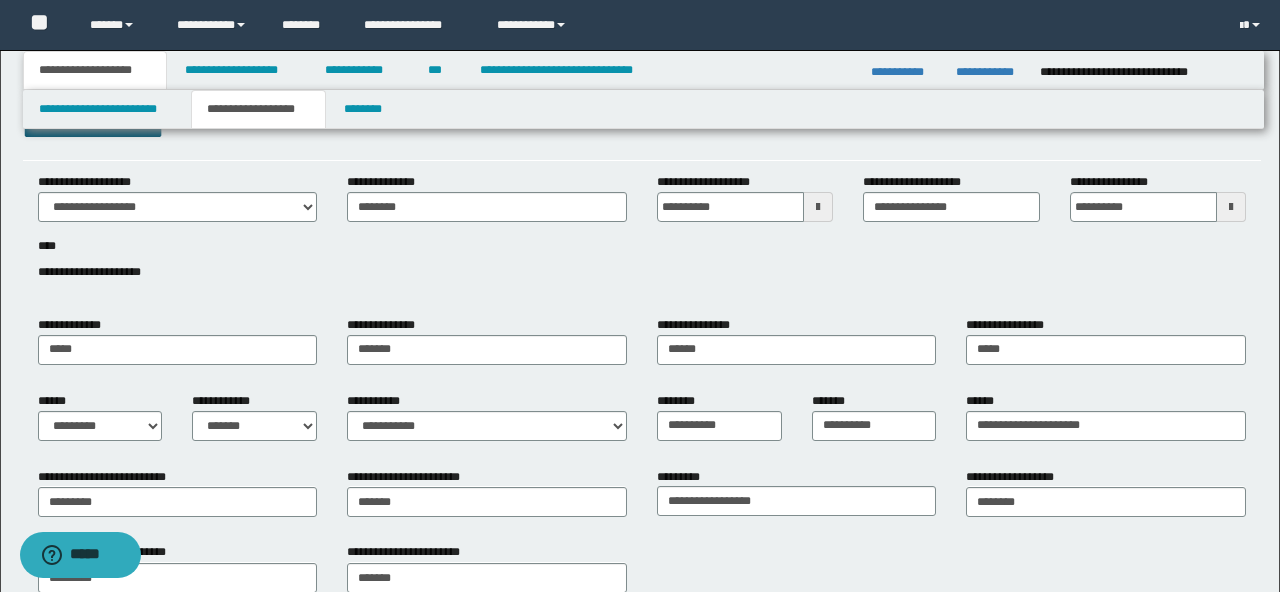 scroll, scrollTop: 0, scrollLeft: 0, axis: both 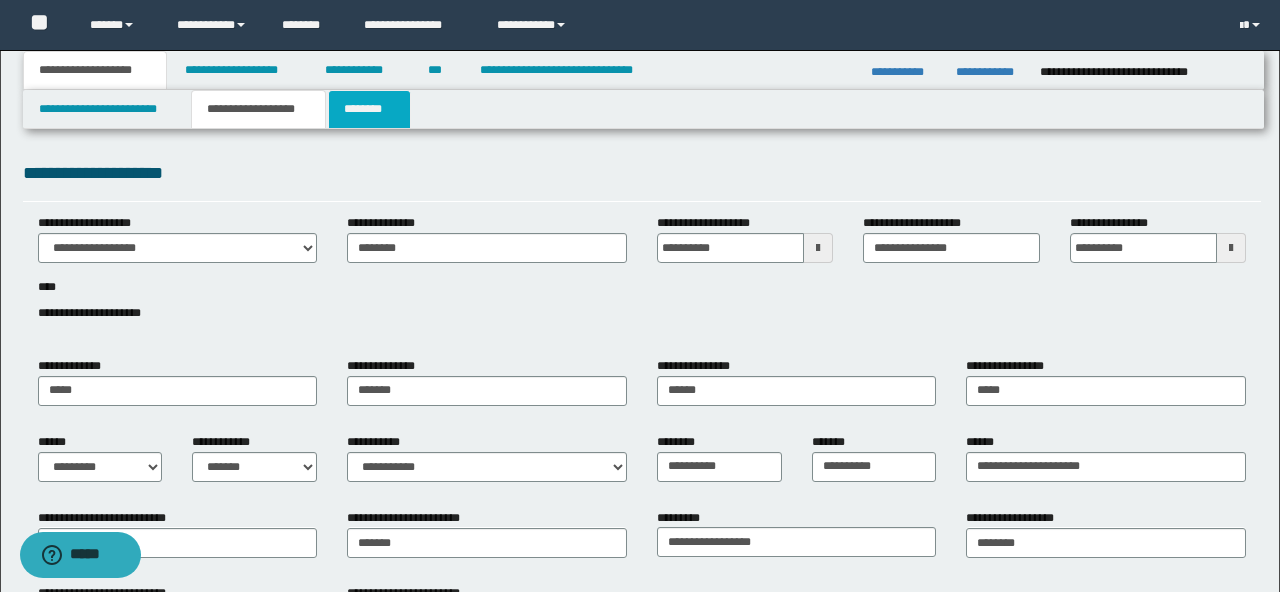 click on "********" at bounding box center (369, 109) 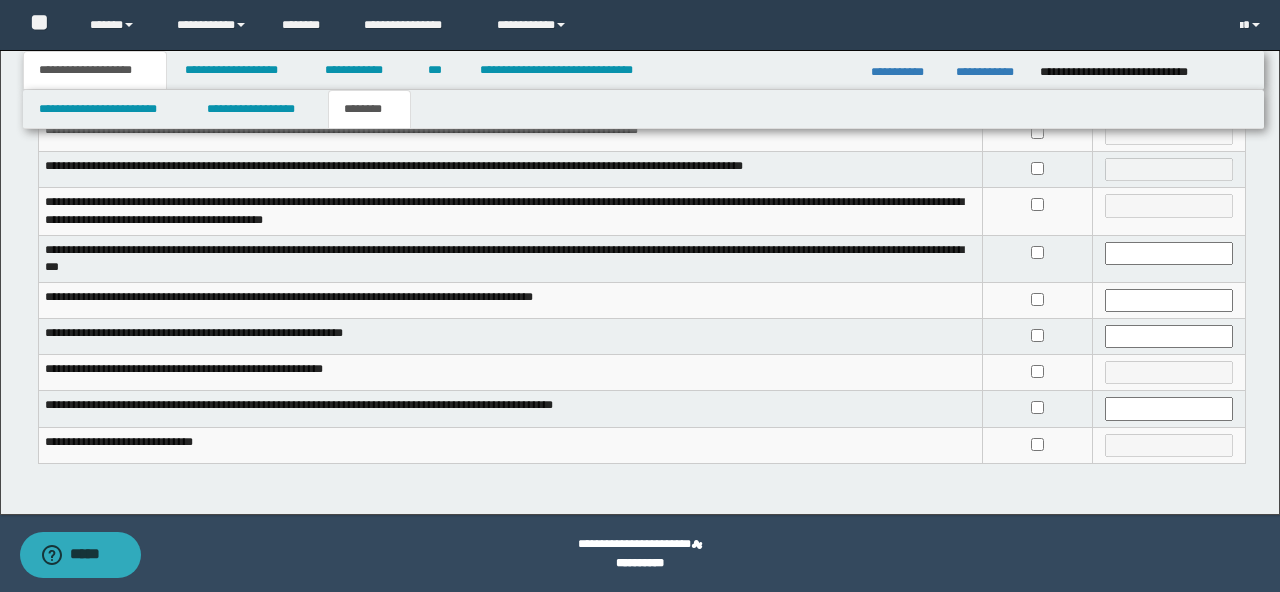 scroll, scrollTop: 0, scrollLeft: 0, axis: both 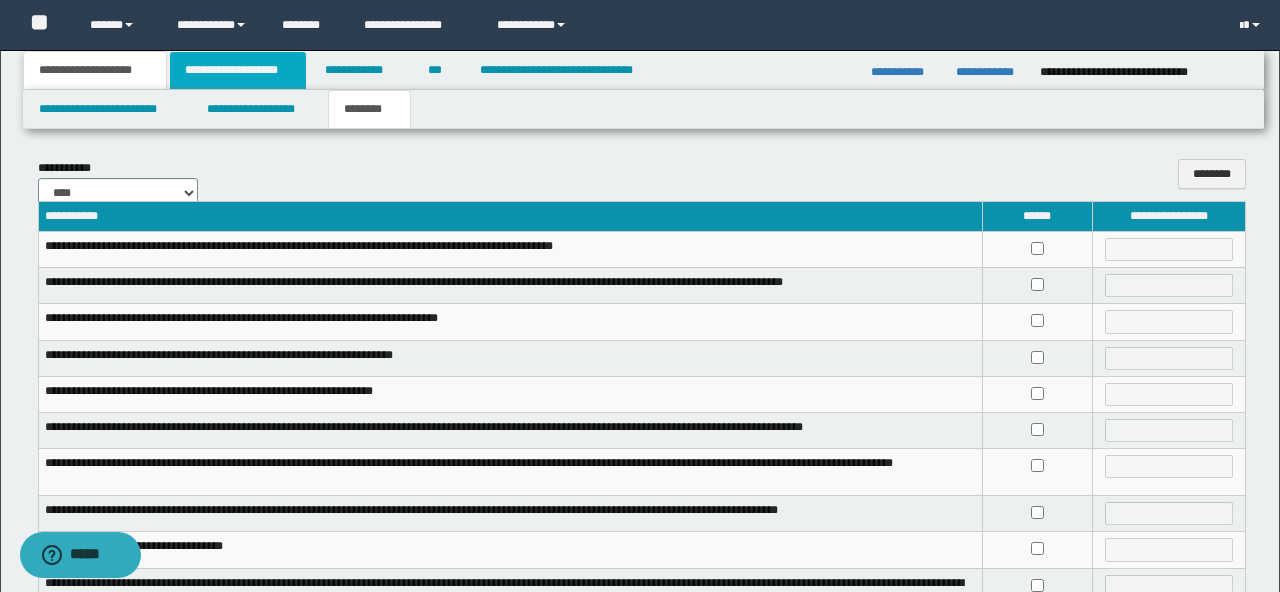 click on "**********" at bounding box center (238, 70) 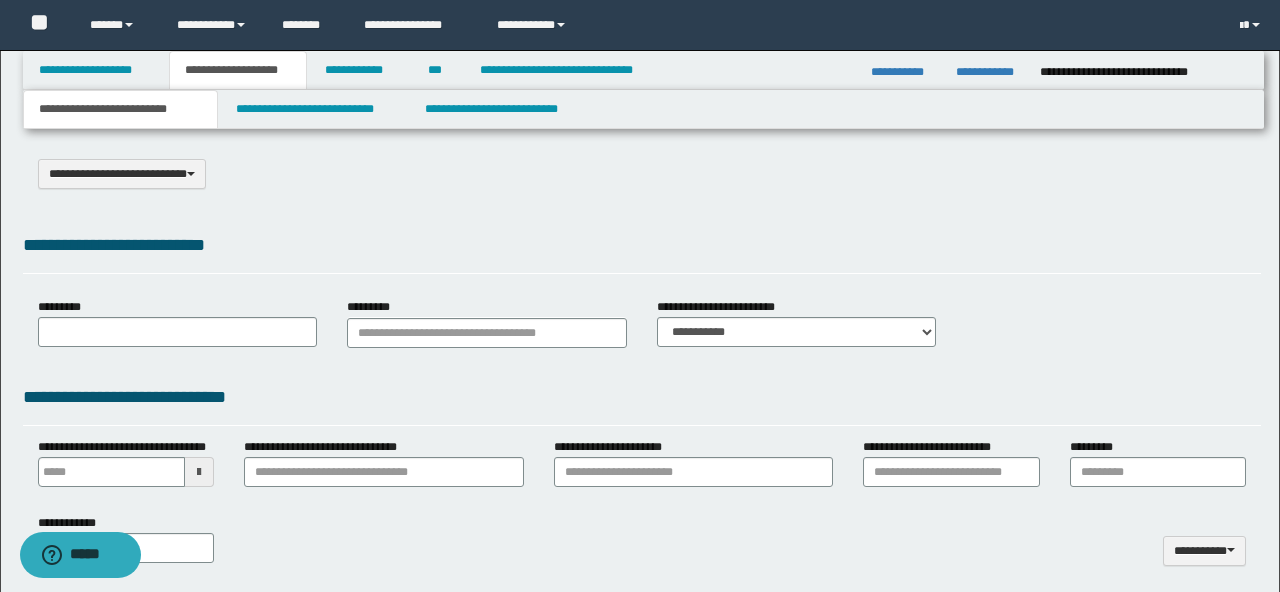 type on "*********" 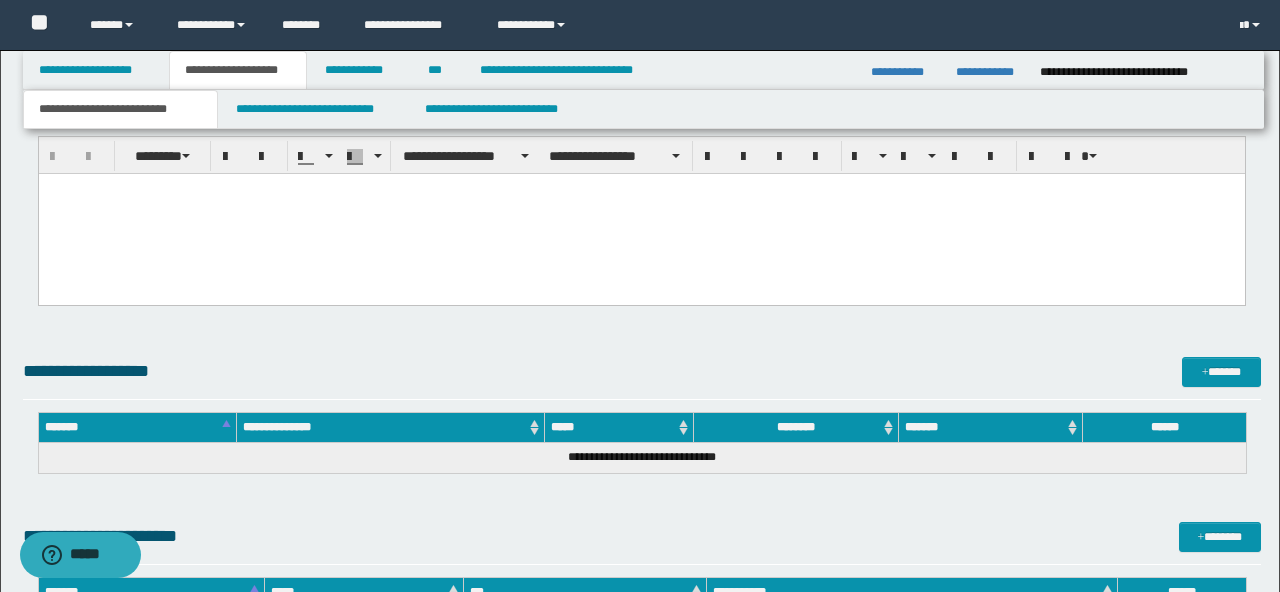 scroll, scrollTop: 1102, scrollLeft: 0, axis: vertical 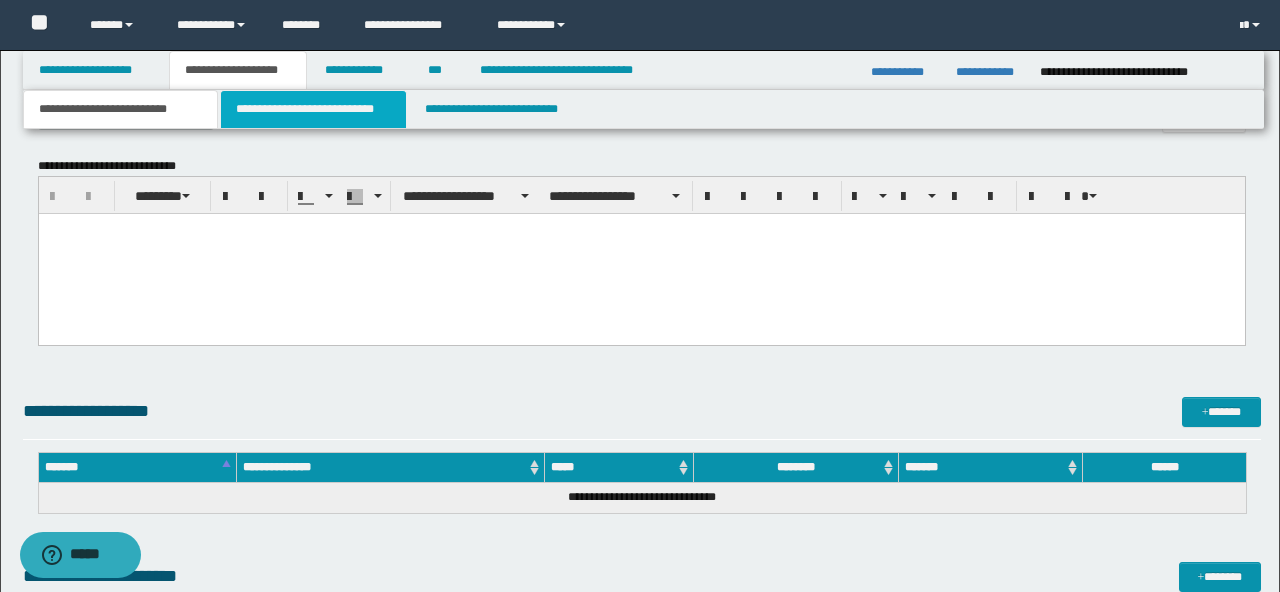 click on "**********" at bounding box center [314, 109] 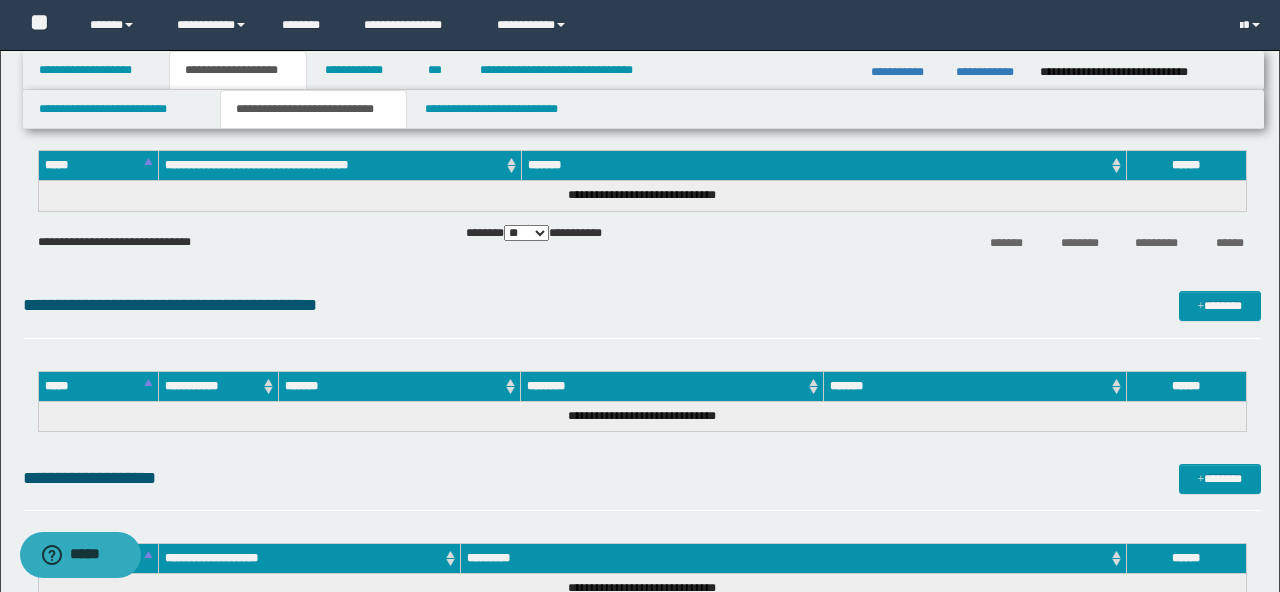 scroll, scrollTop: 68, scrollLeft: 0, axis: vertical 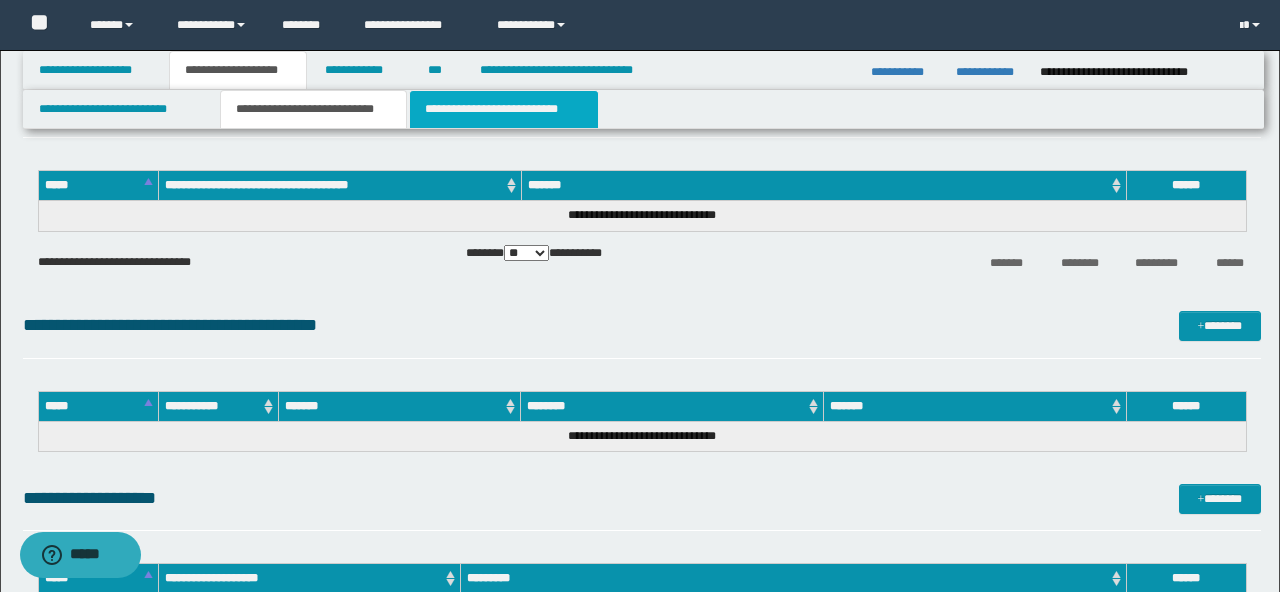 click on "**********" at bounding box center [504, 109] 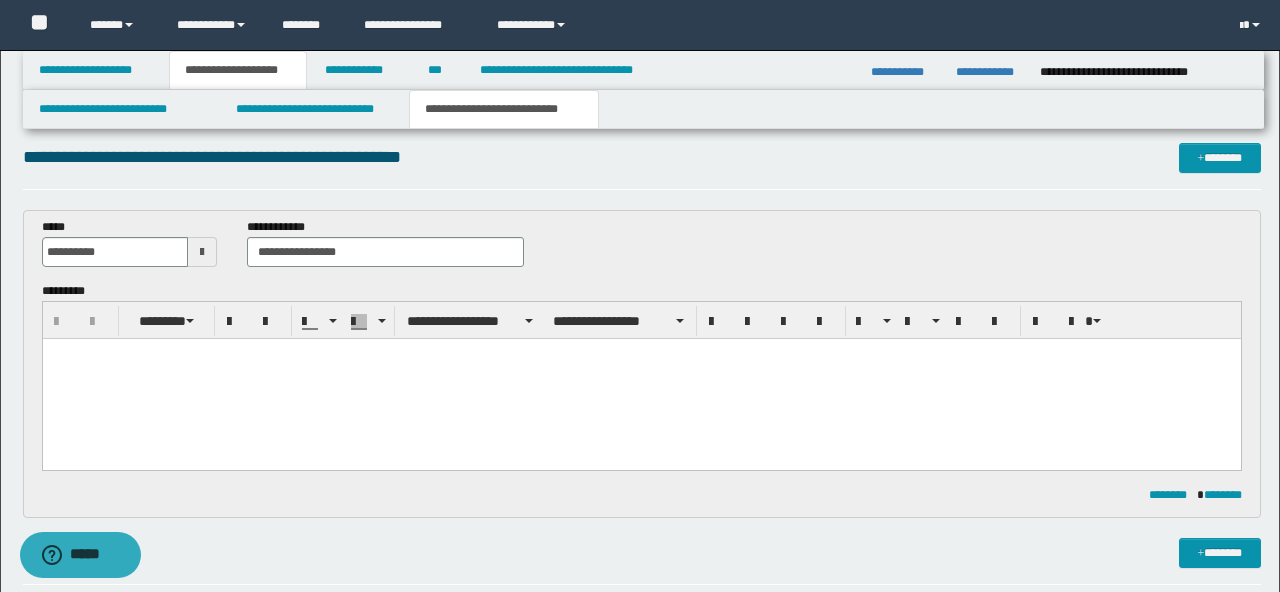 scroll, scrollTop: 0, scrollLeft: 0, axis: both 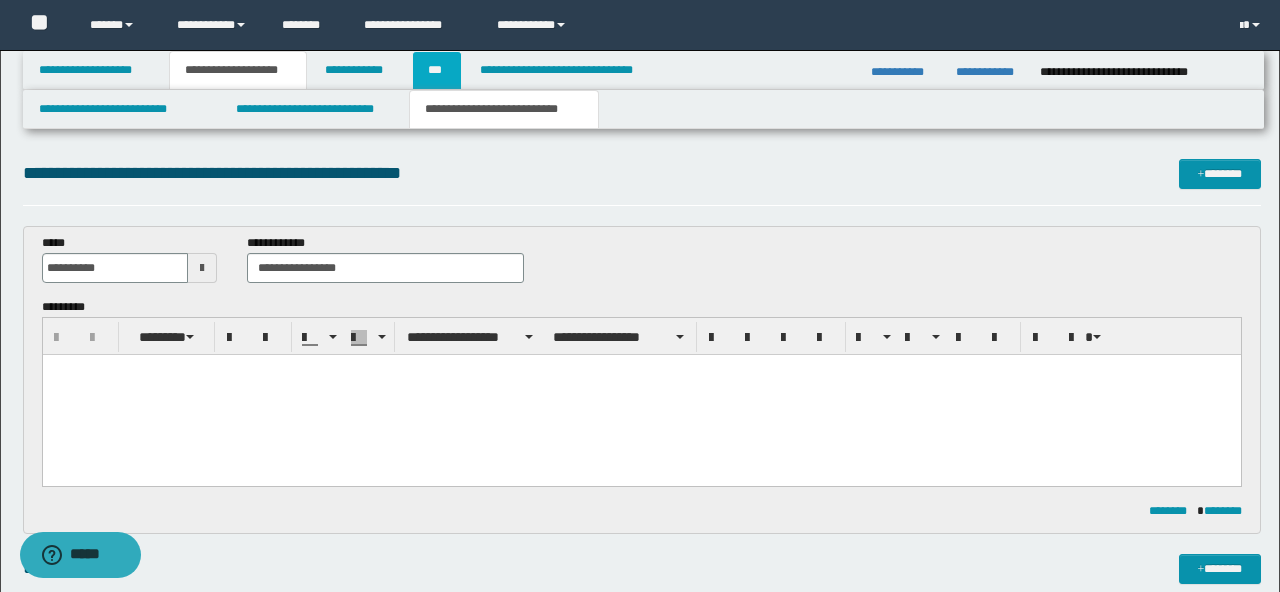 click on "***" at bounding box center (437, 70) 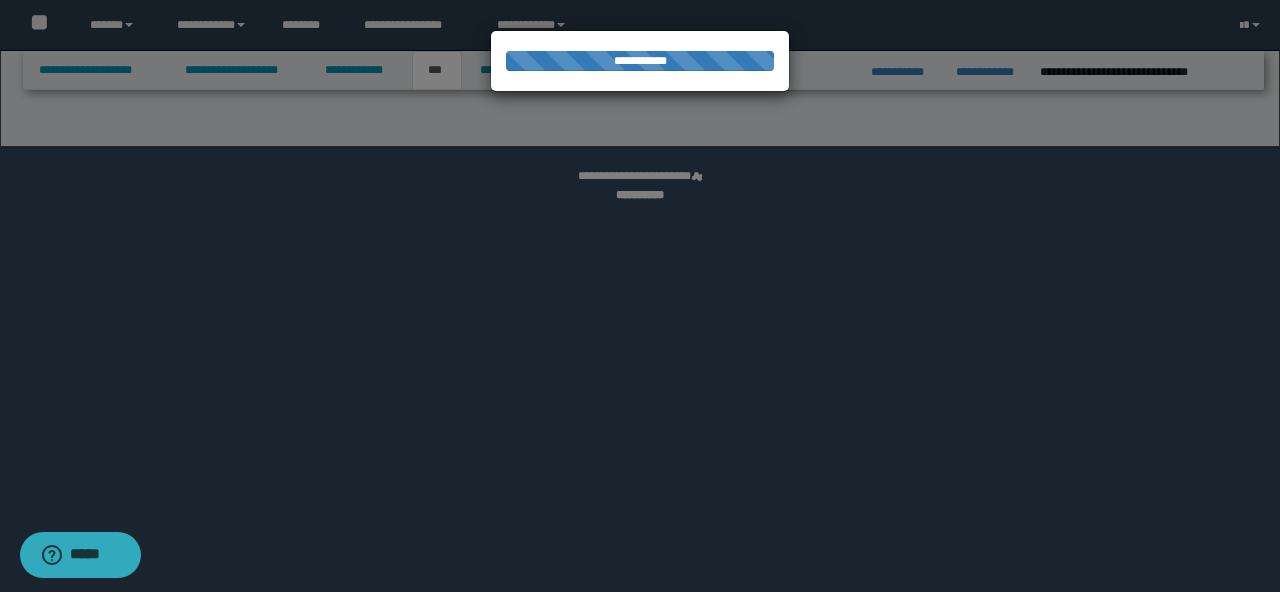 select on "*" 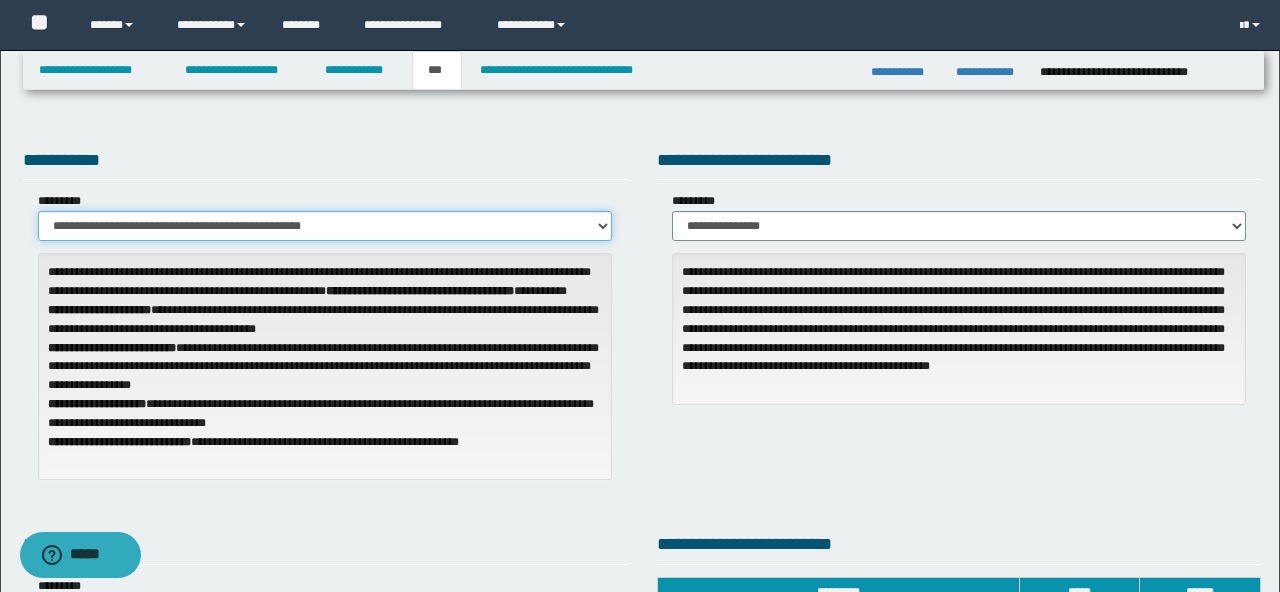 click on "**********" at bounding box center (325, 226) 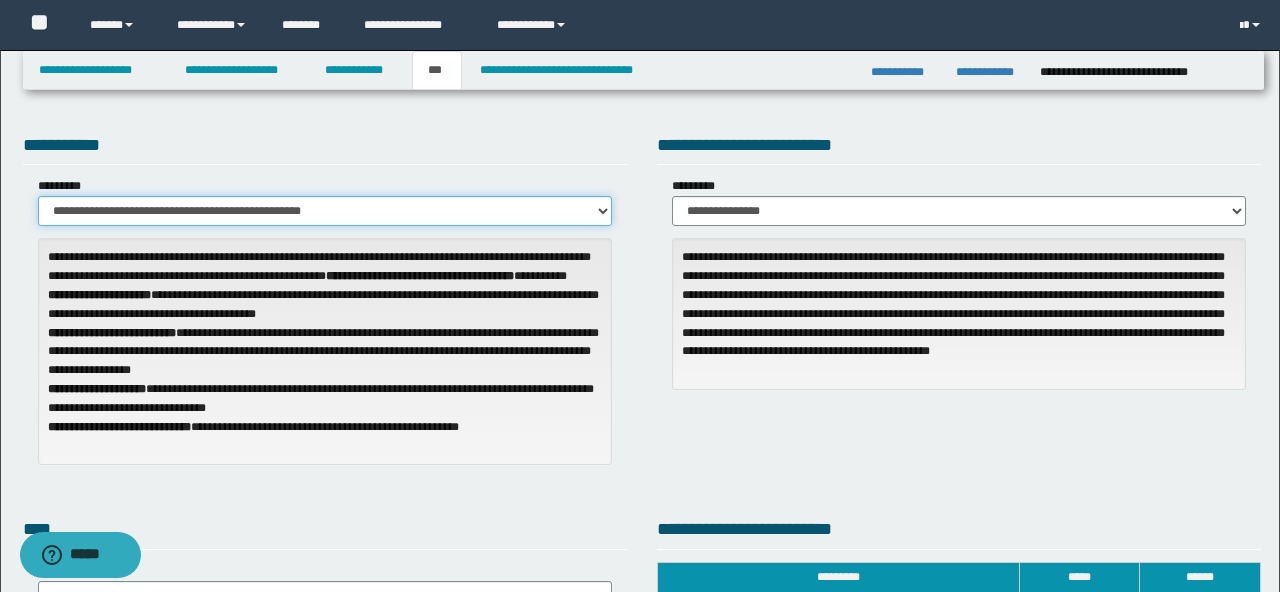 scroll, scrollTop: 0, scrollLeft: 0, axis: both 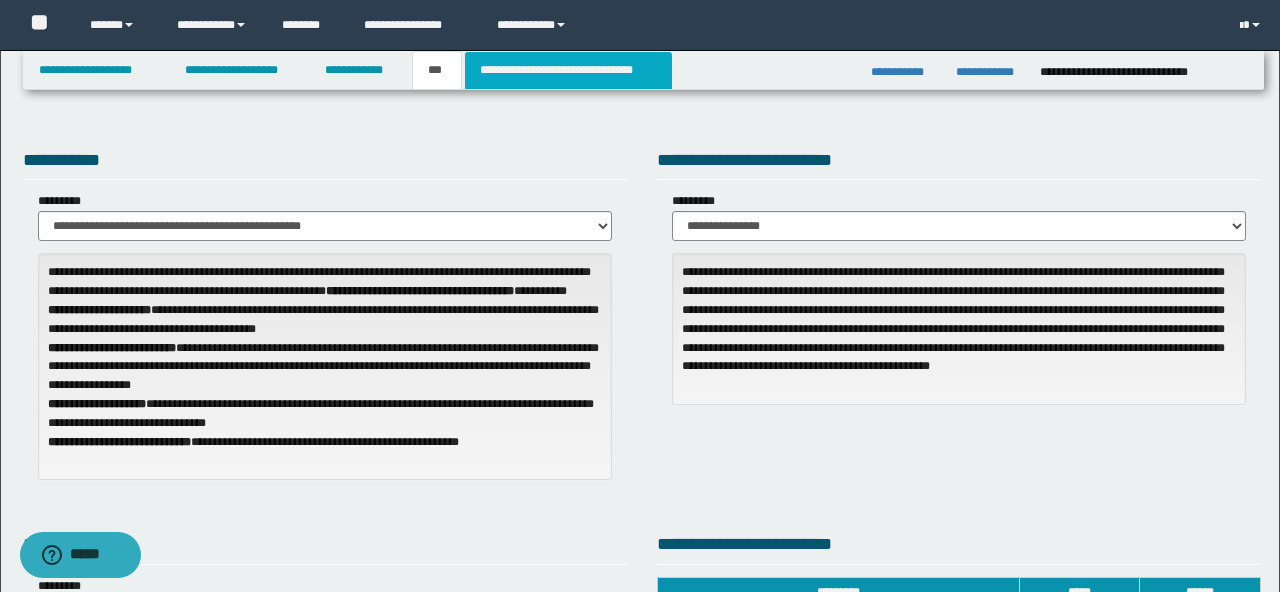 click on "**********" at bounding box center [568, 70] 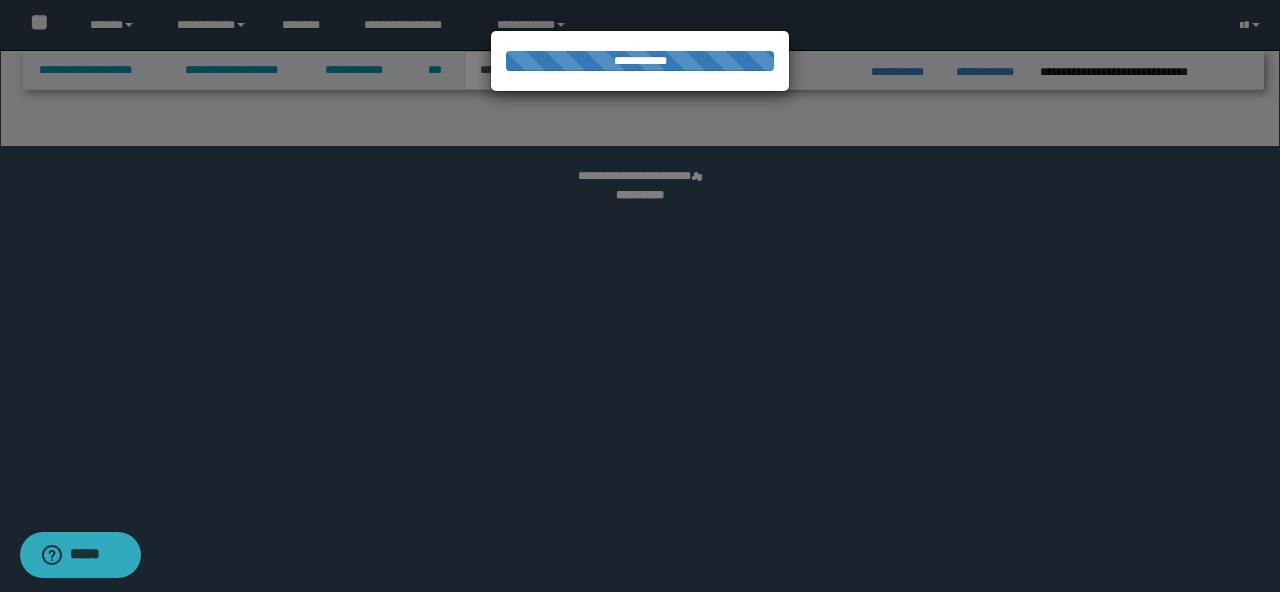 select on "*" 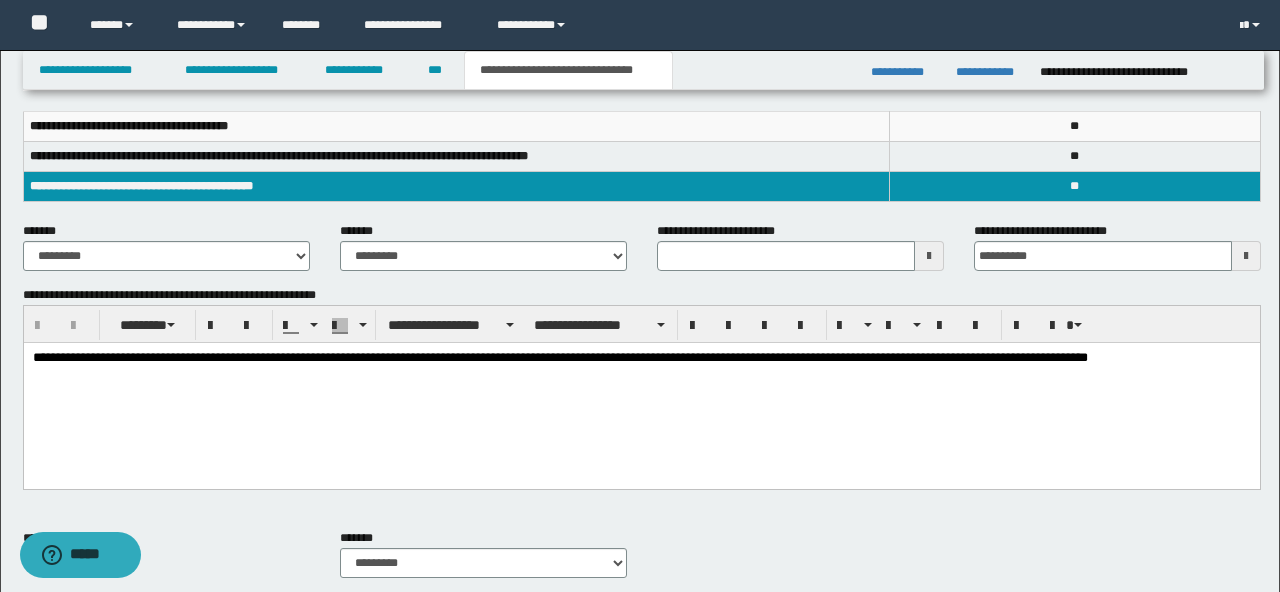 scroll, scrollTop: 295, scrollLeft: 0, axis: vertical 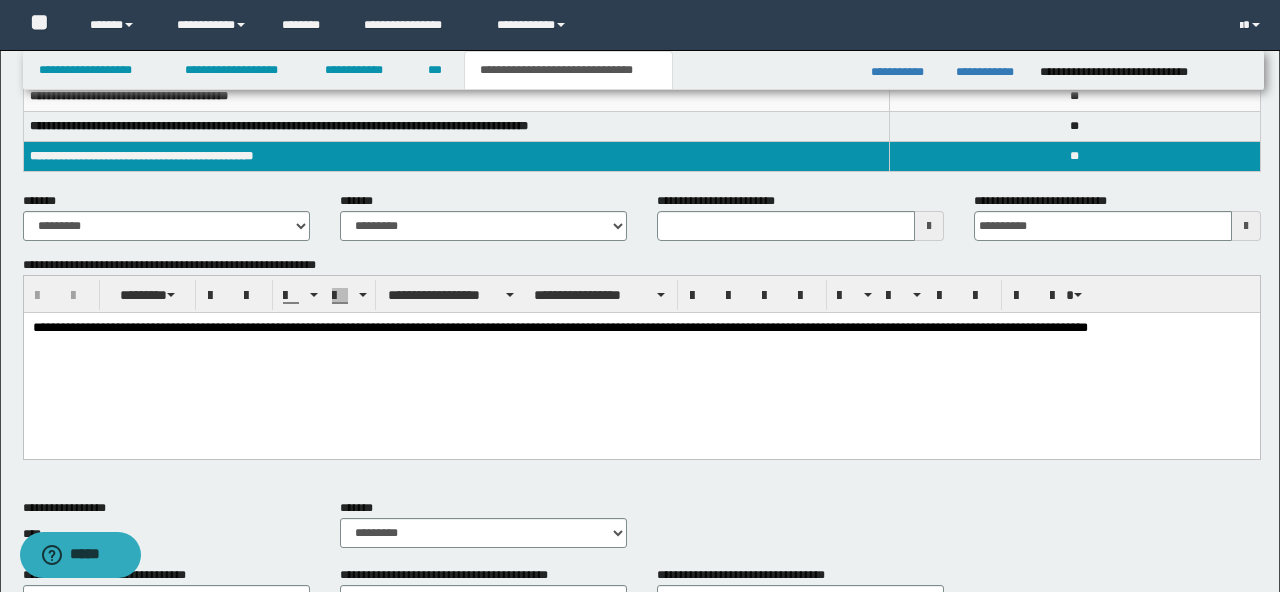 type 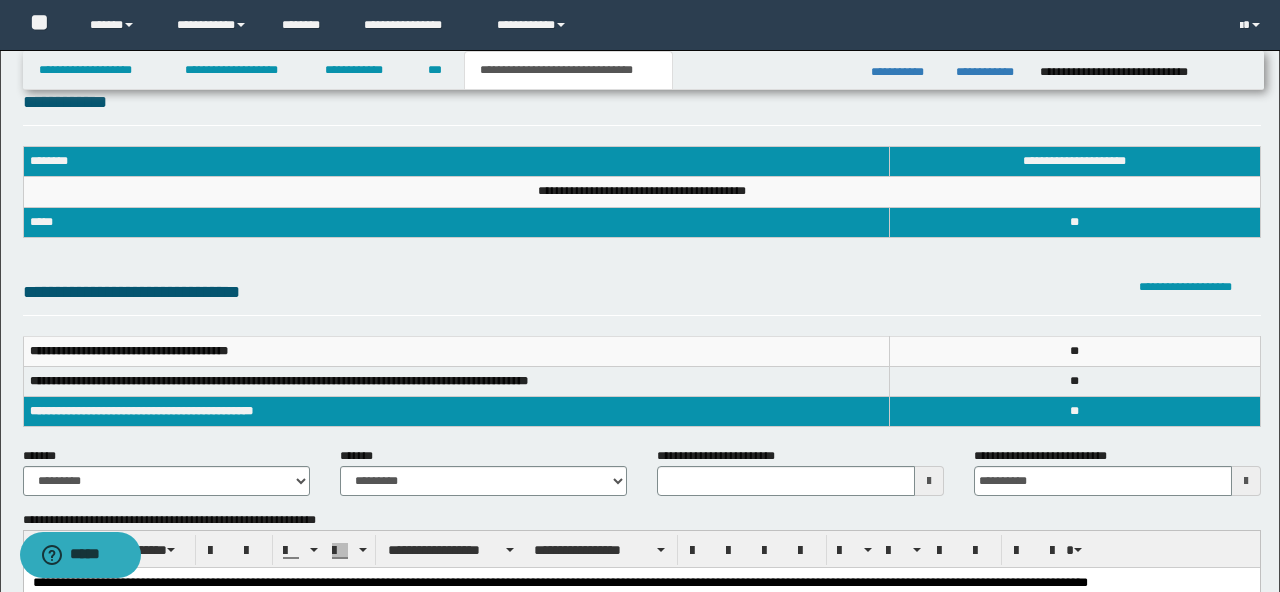 scroll, scrollTop: 0, scrollLeft: 0, axis: both 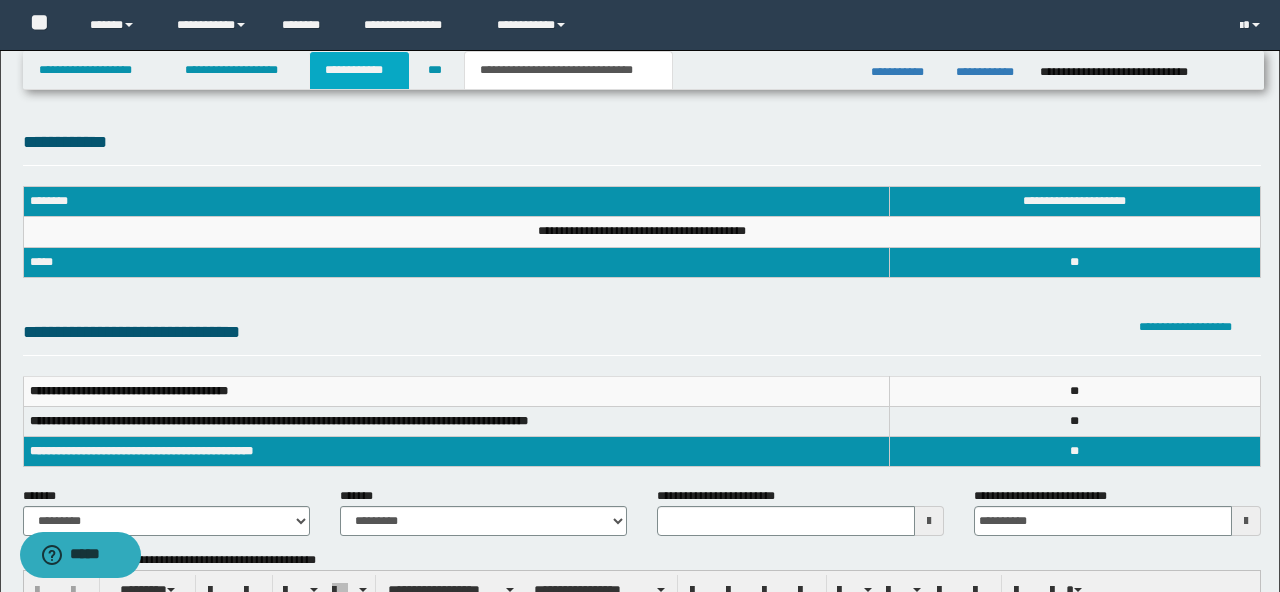 click on "**********" at bounding box center [359, 70] 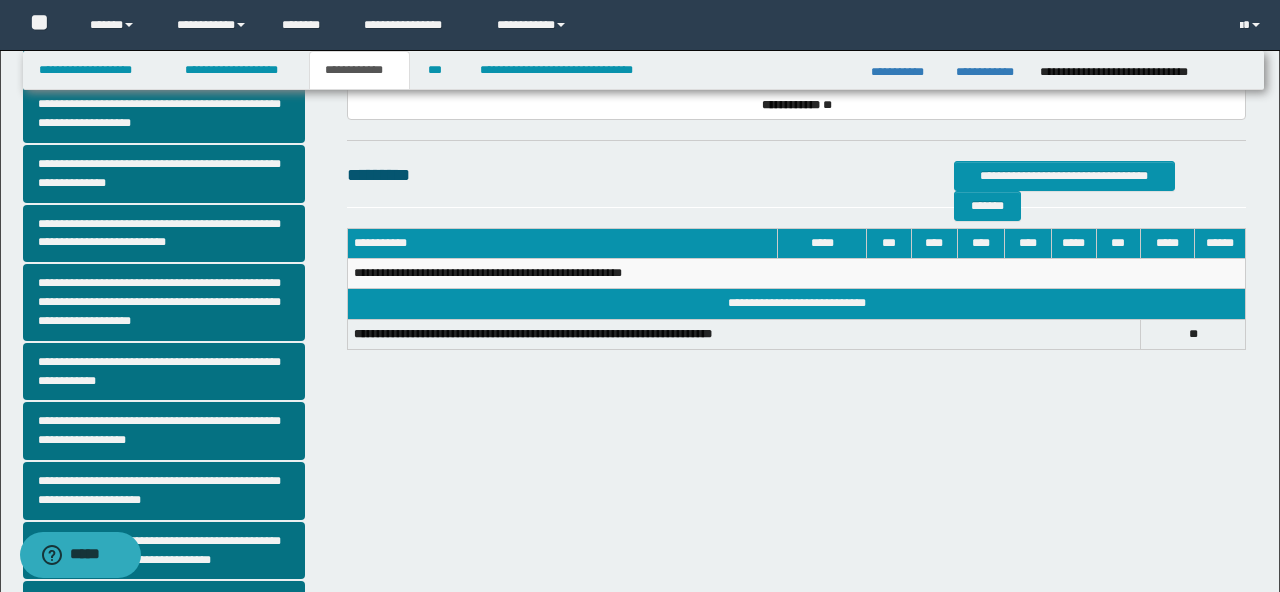 scroll, scrollTop: 402, scrollLeft: 0, axis: vertical 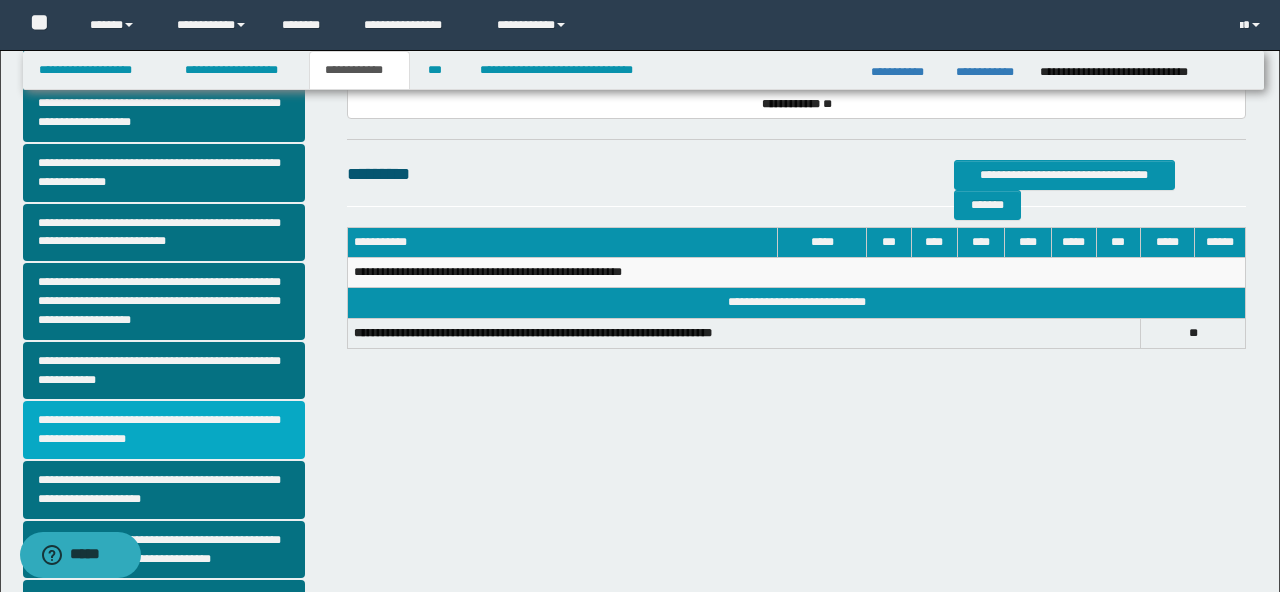 click on "**********" at bounding box center (164, 430) 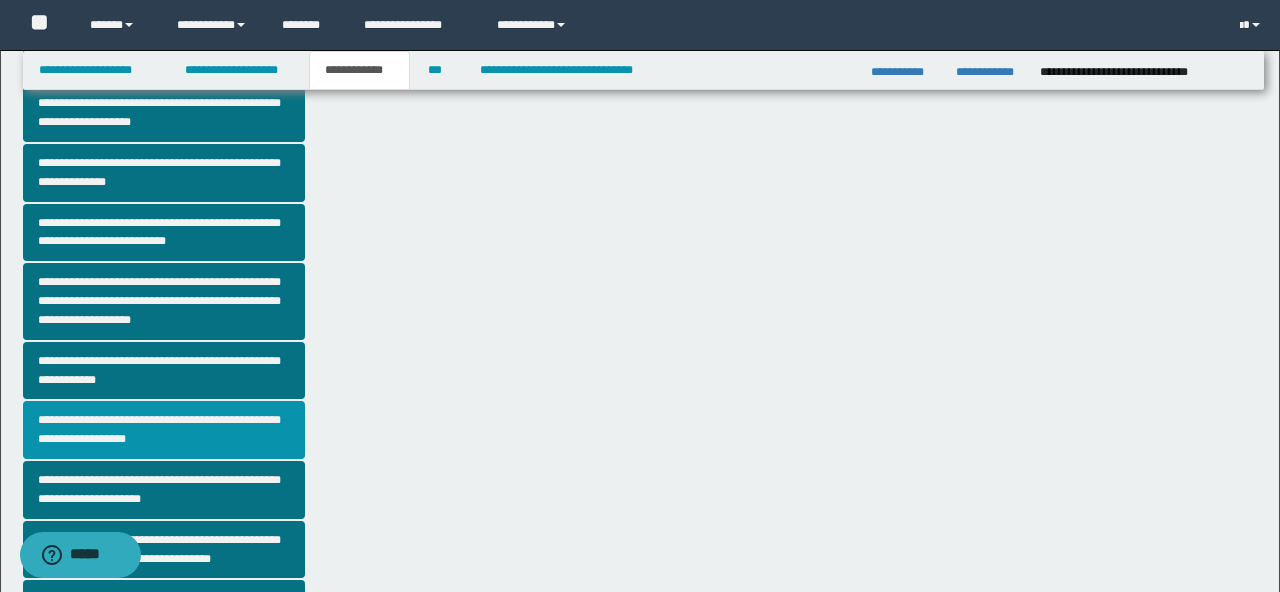 scroll, scrollTop: 0, scrollLeft: 0, axis: both 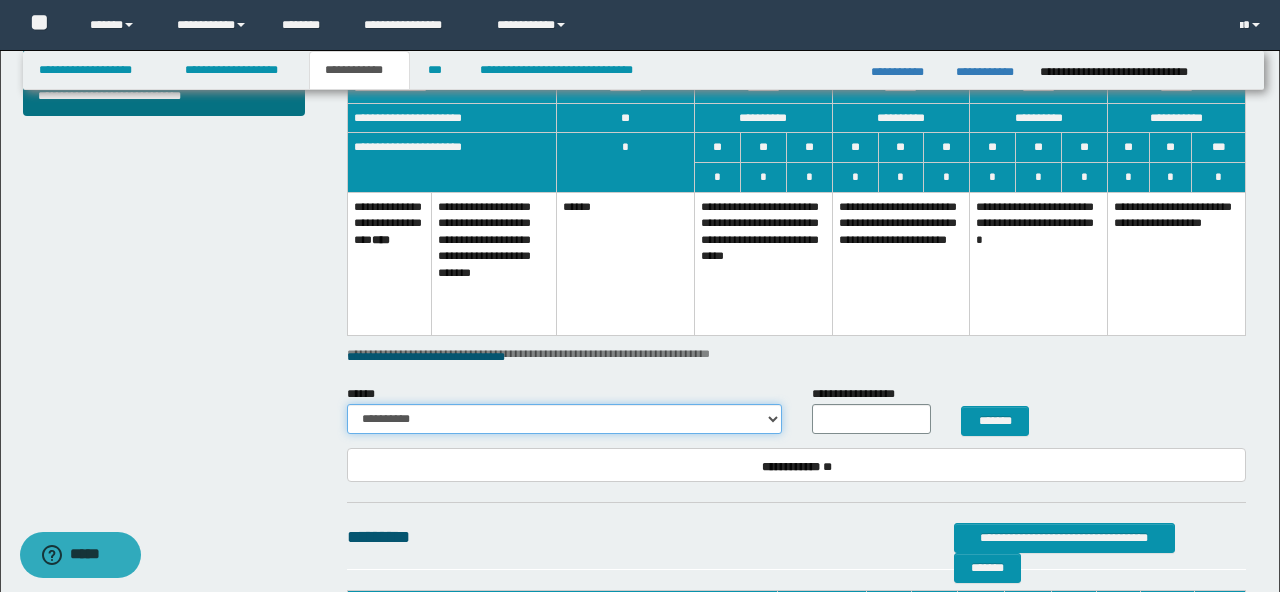 click on "**********" at bounding box center [564, 419] 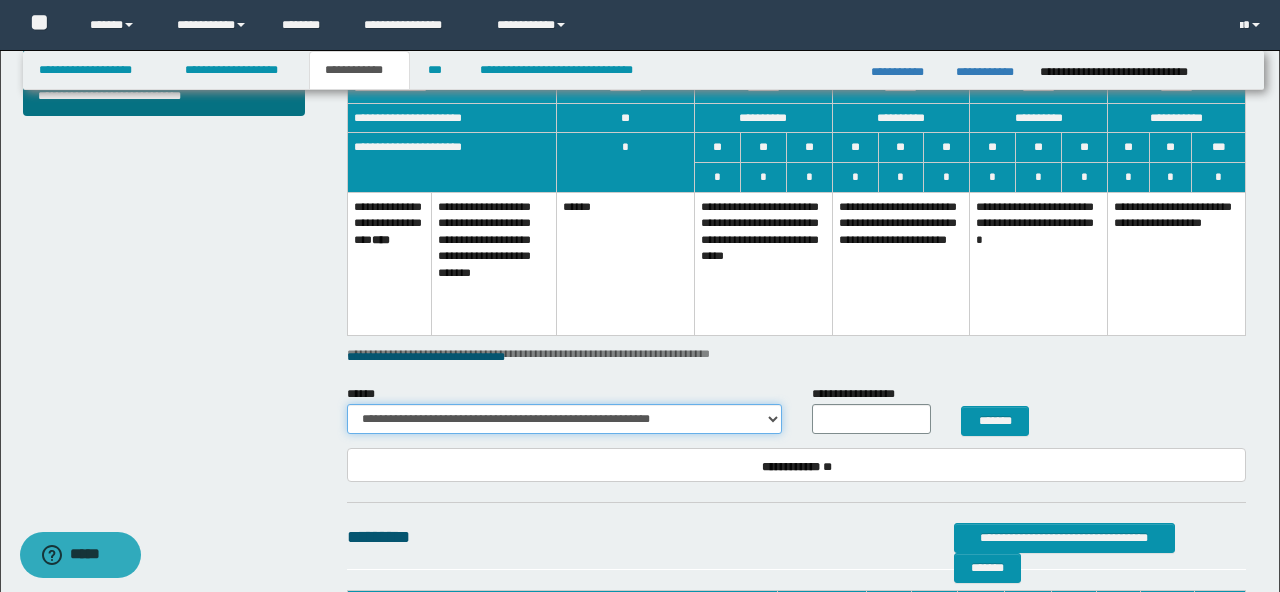 type on "**" 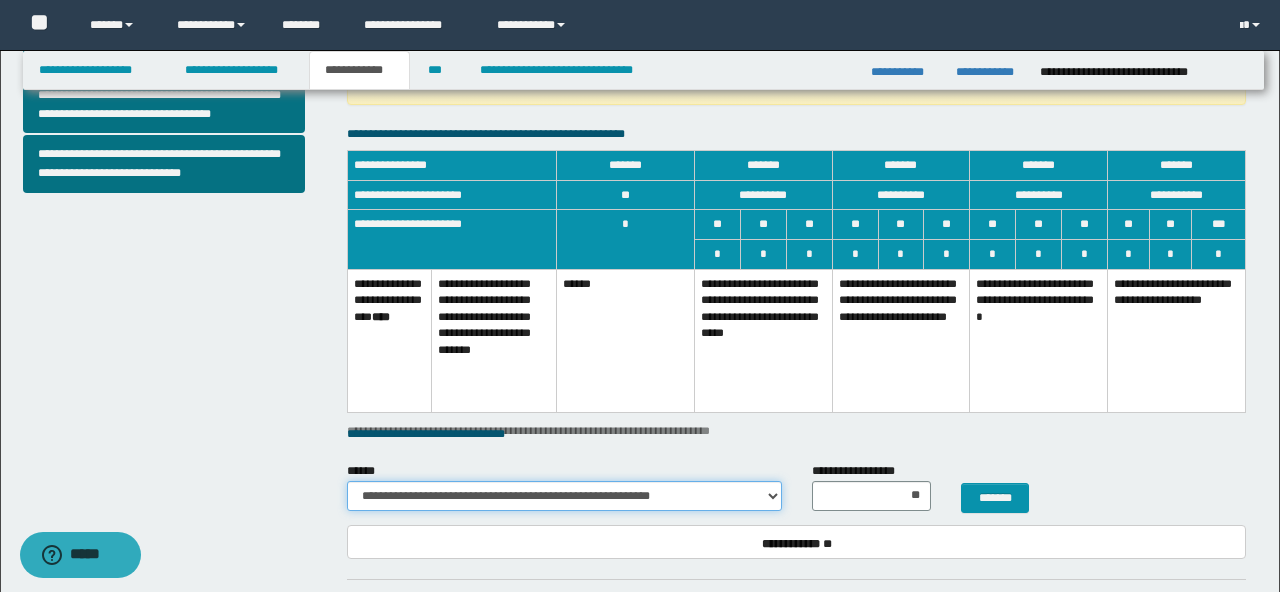 scroll, scrollTop: 822, scrollLeft: 0, axis: vertical 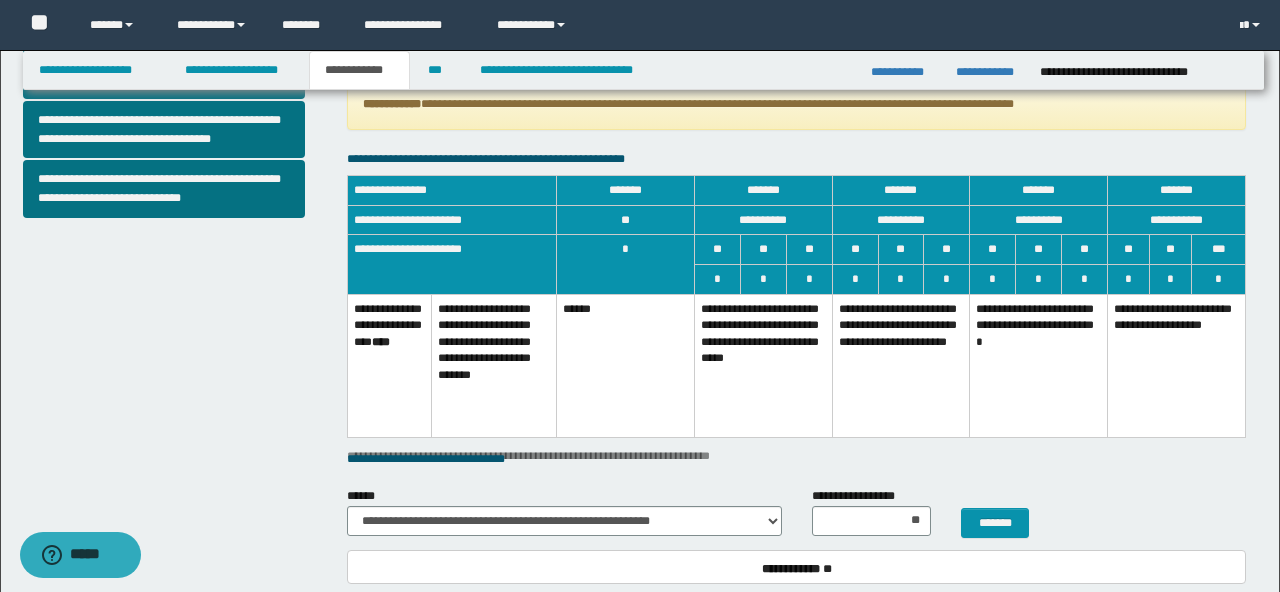 click on "**********" at bounding box center (763, 365) 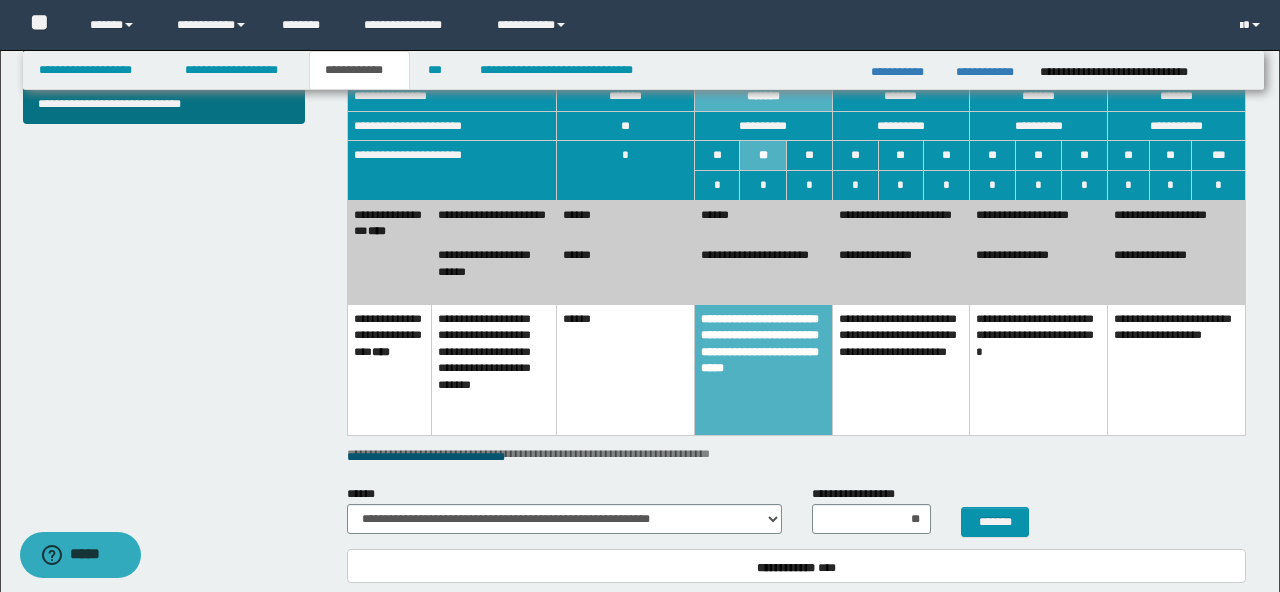scroll, scrollTop: 917, scrollLeft: 0, axis: vertical 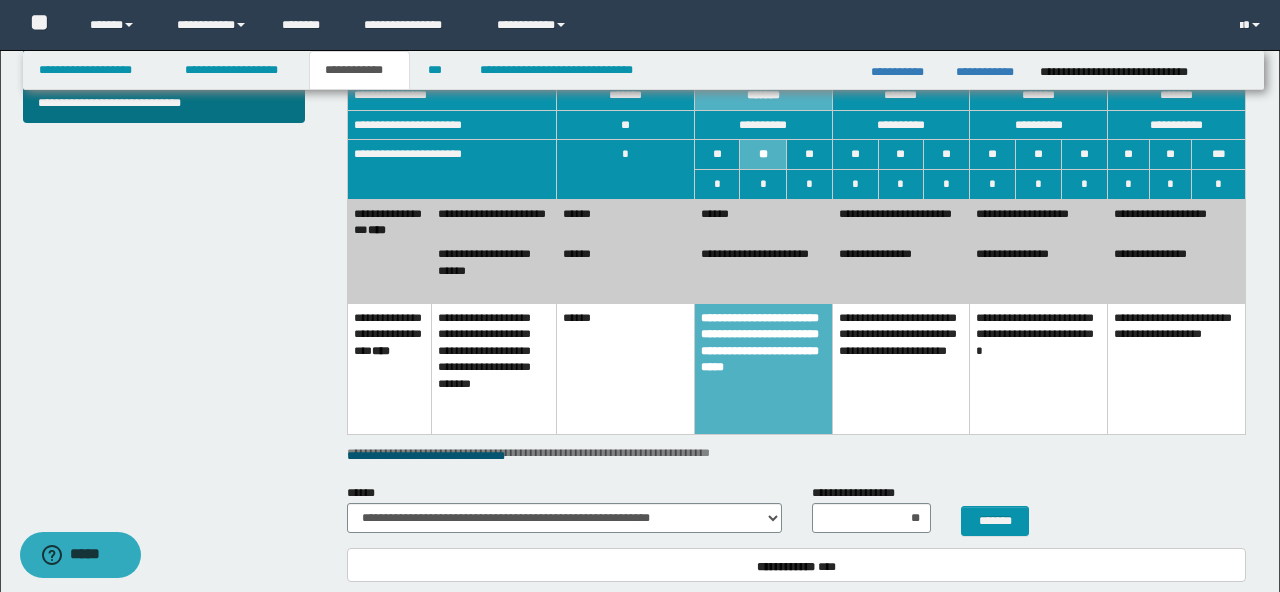 click on "******" at bounding box center [626, 369] 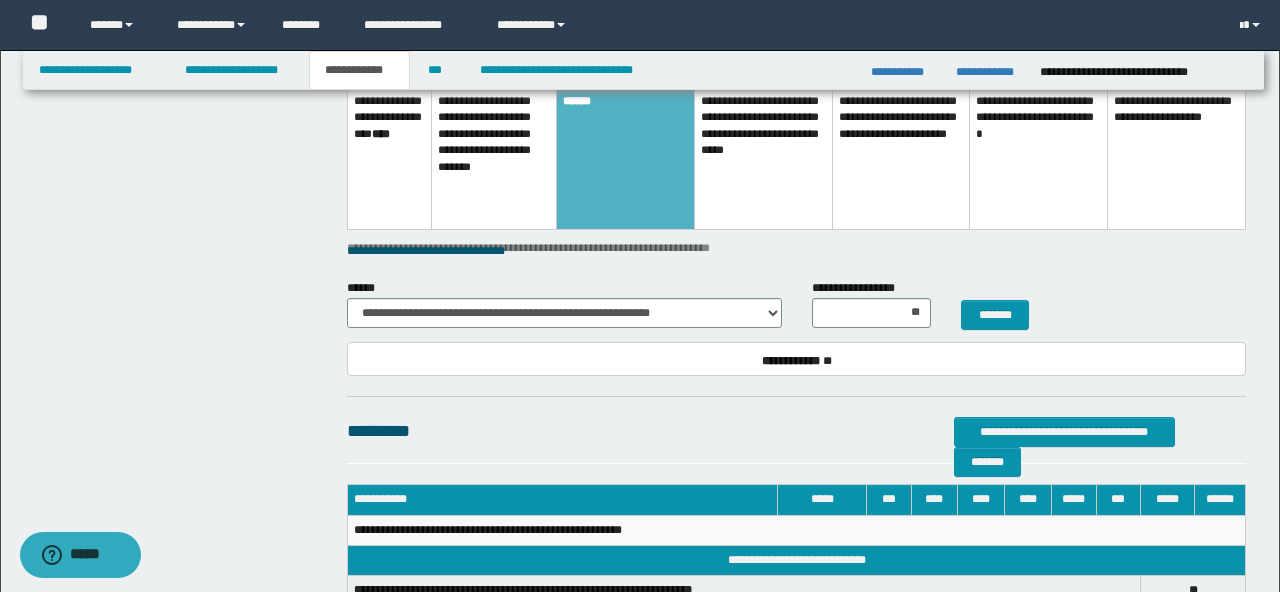scroll, scrollTop: 1032, scrollLeft: 0, axis: vertical 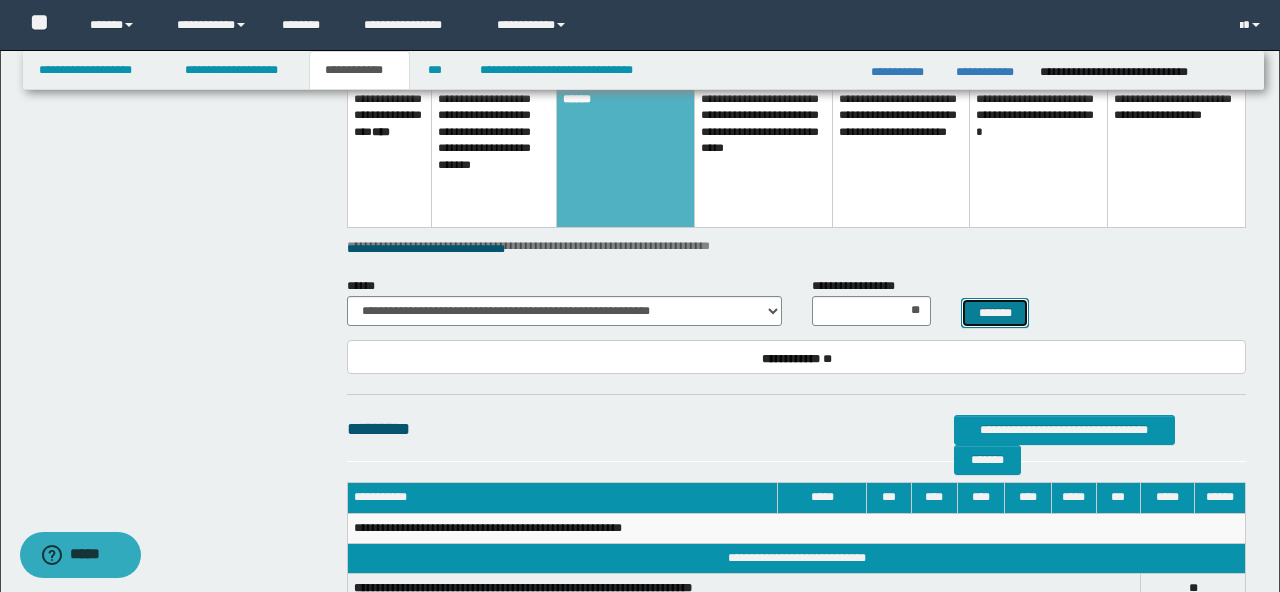 click on "*******" at bounding box center [995, 313] 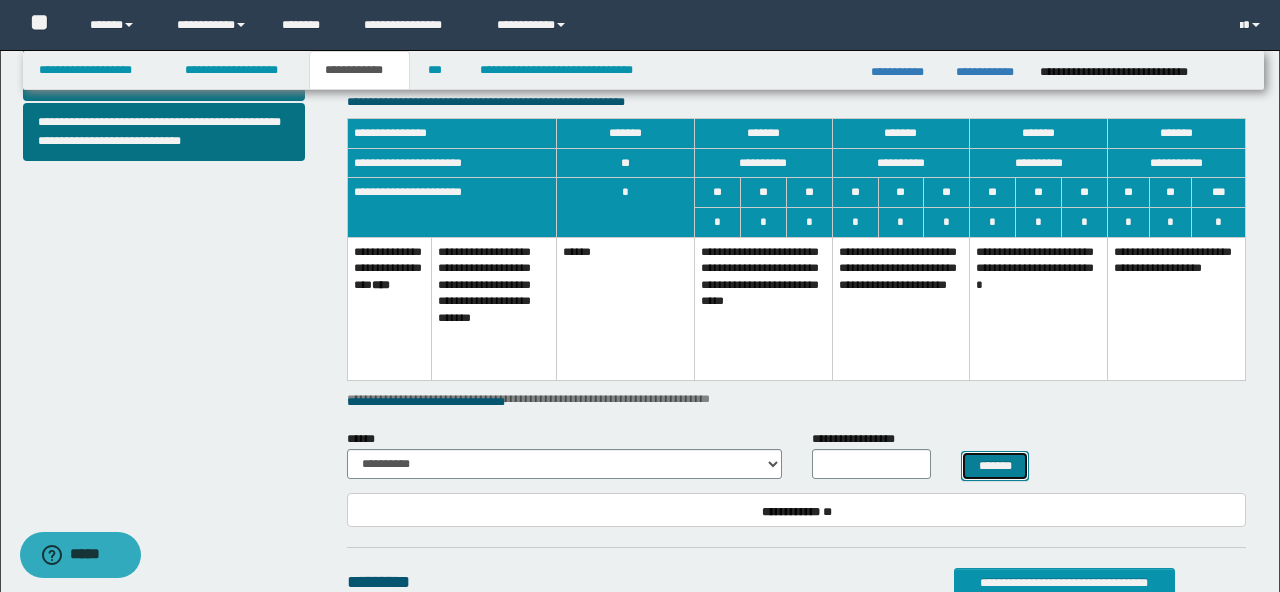 scroll, scrollTop: 878, scrollLeft: 0, axis: vertical 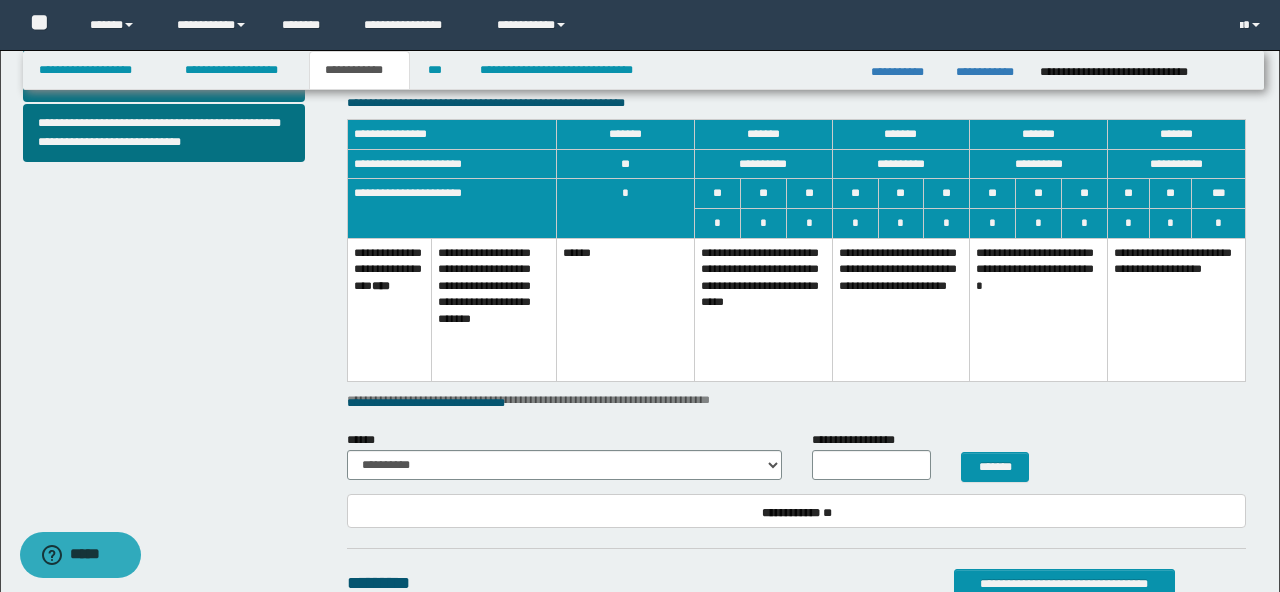 click on "**********" at bounding box center (763, 309) 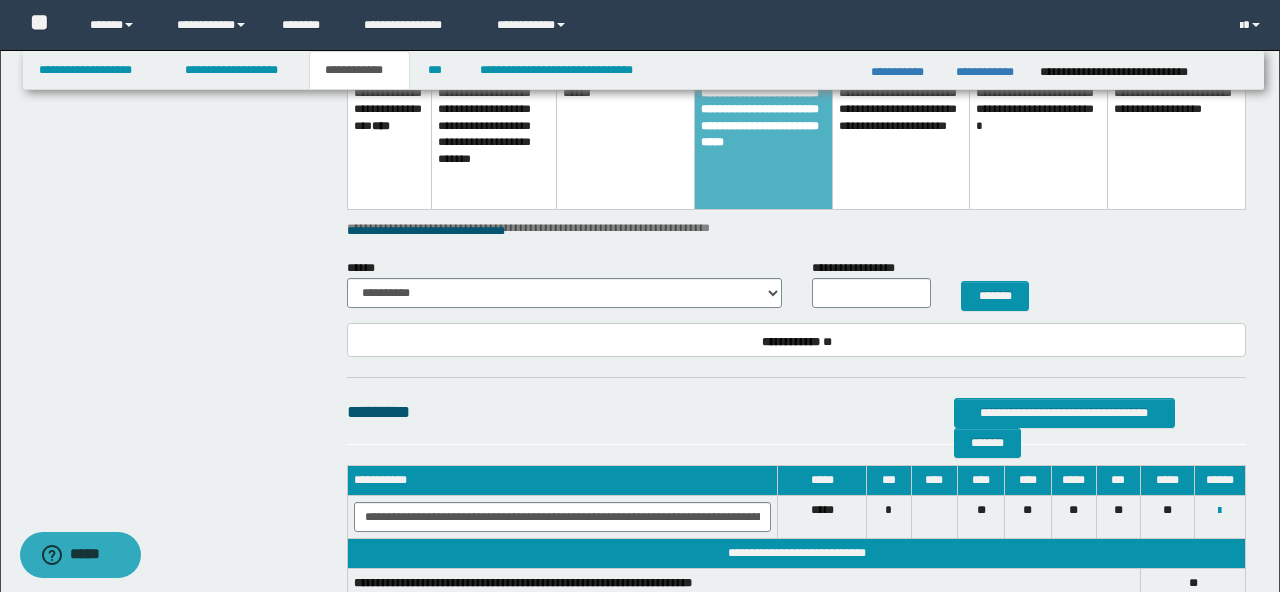 scroll, scrollTop: 1147, scrollLeft: 0, axis: vertical 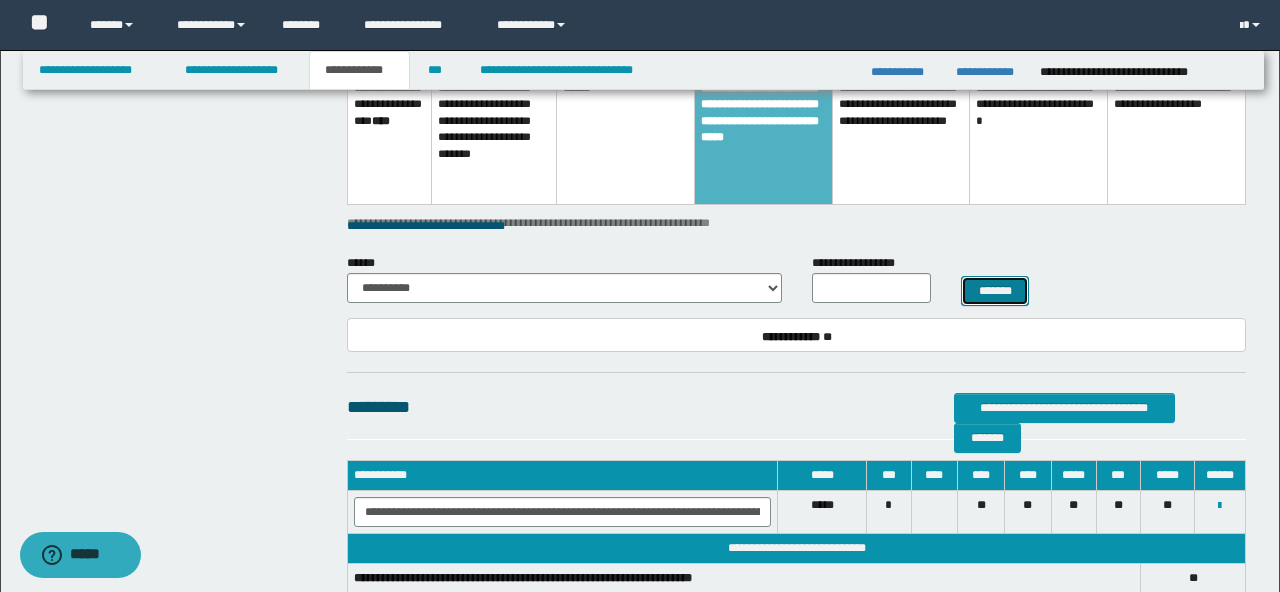 click on "*******" at bounding box center (995, 291) 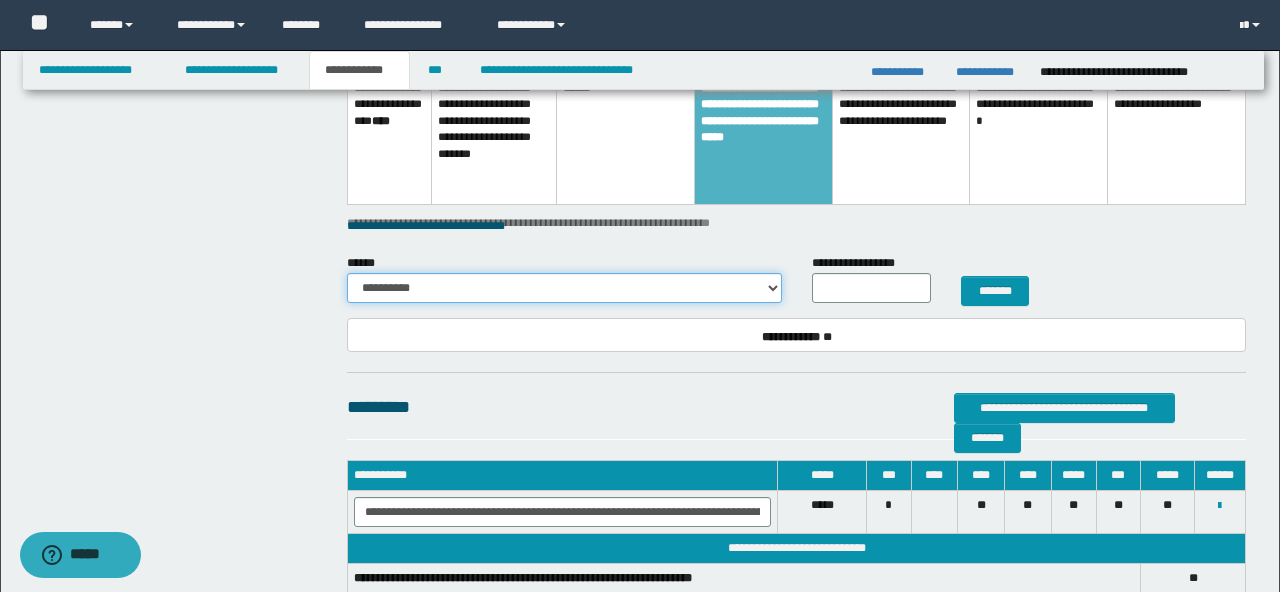 click on "**********" at bounding box center [564, 288] 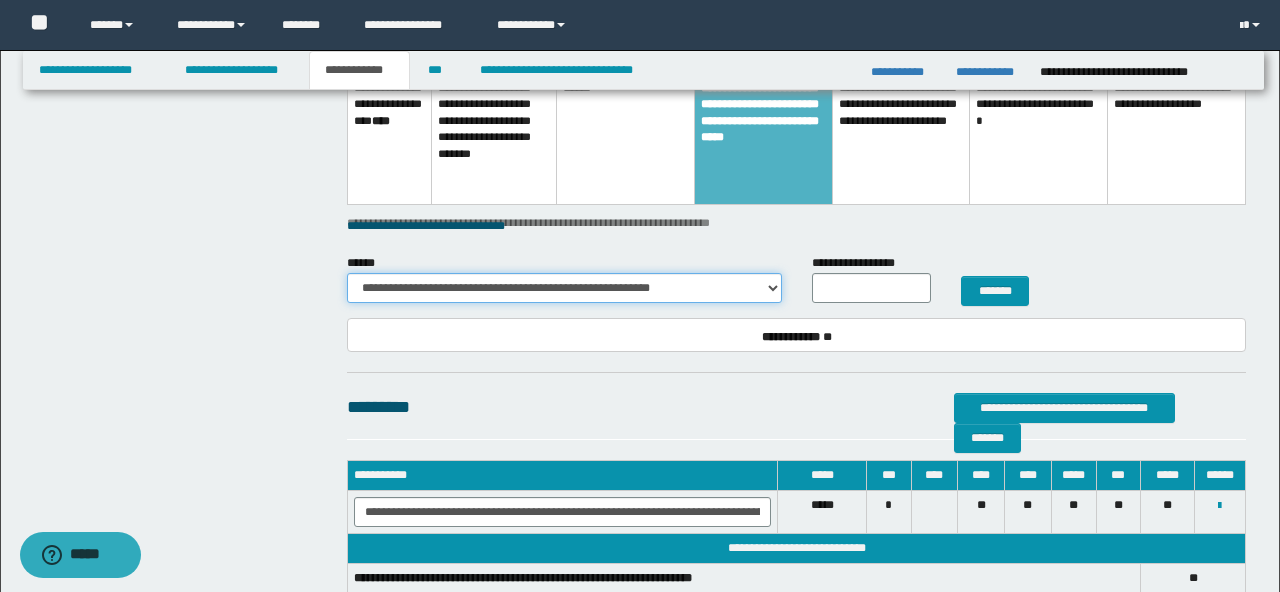type on "**" 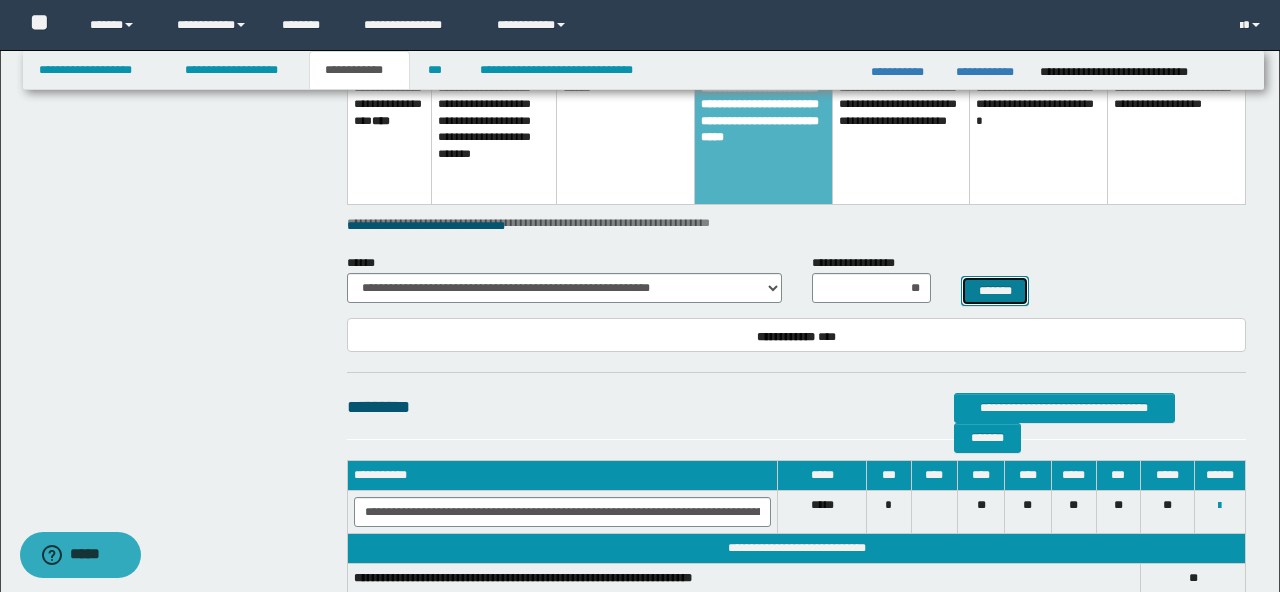 click on "*******" at bounding box center [995, 291] 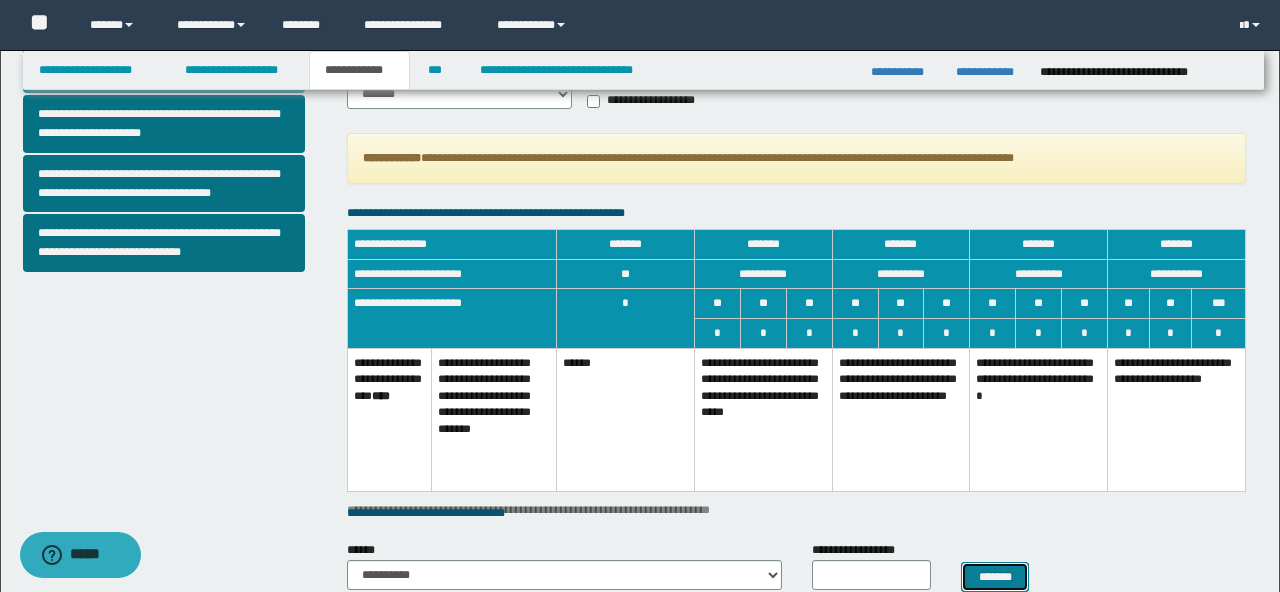 scroll, scrollTop: 730, scrollLeft: 0, axis: vertical 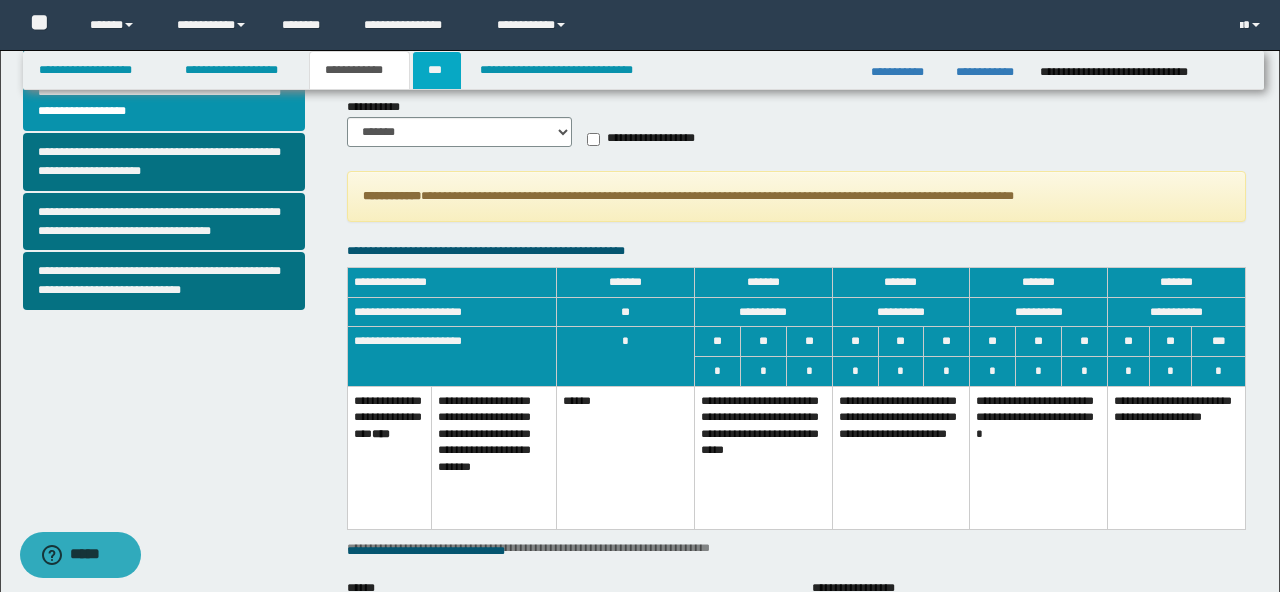 click on "***" at bounding box center (437, 70) 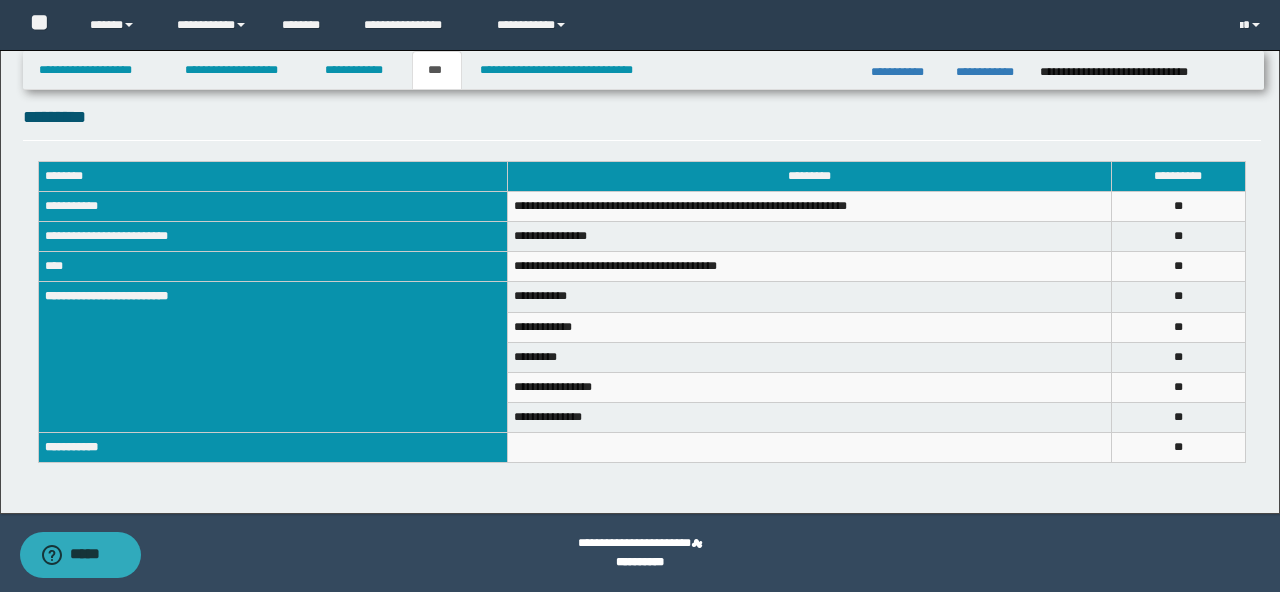 scroll, scrollTop: 696, scrollLeft: 0, axis: vertical 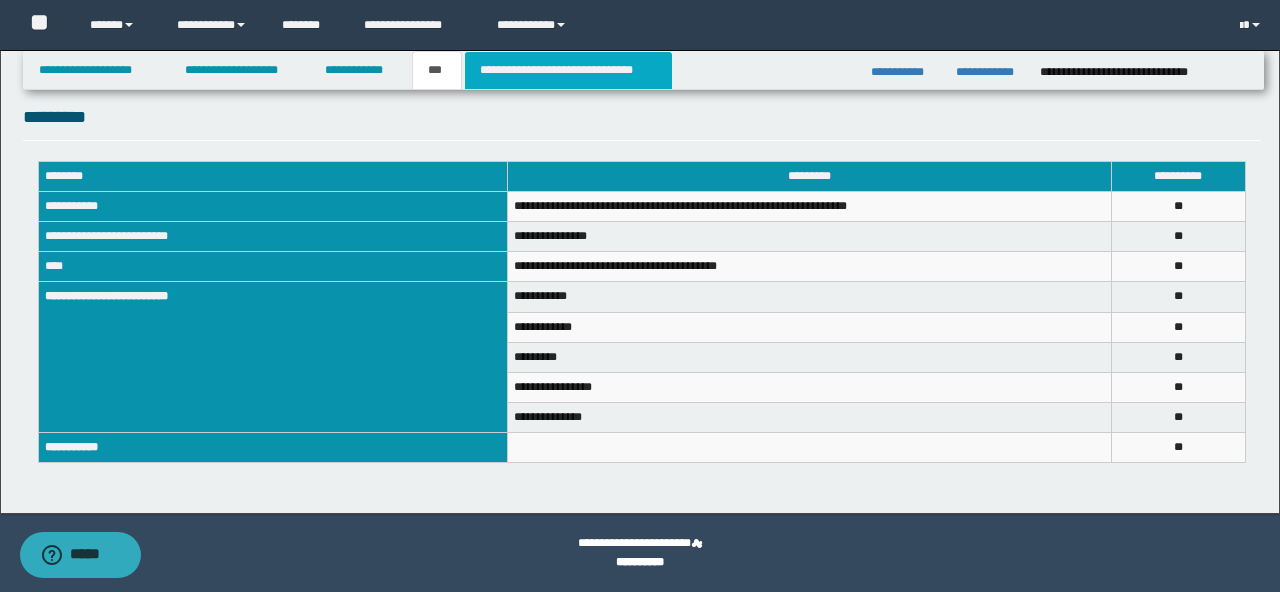 click on "**********" at bounding box center (568, 70) 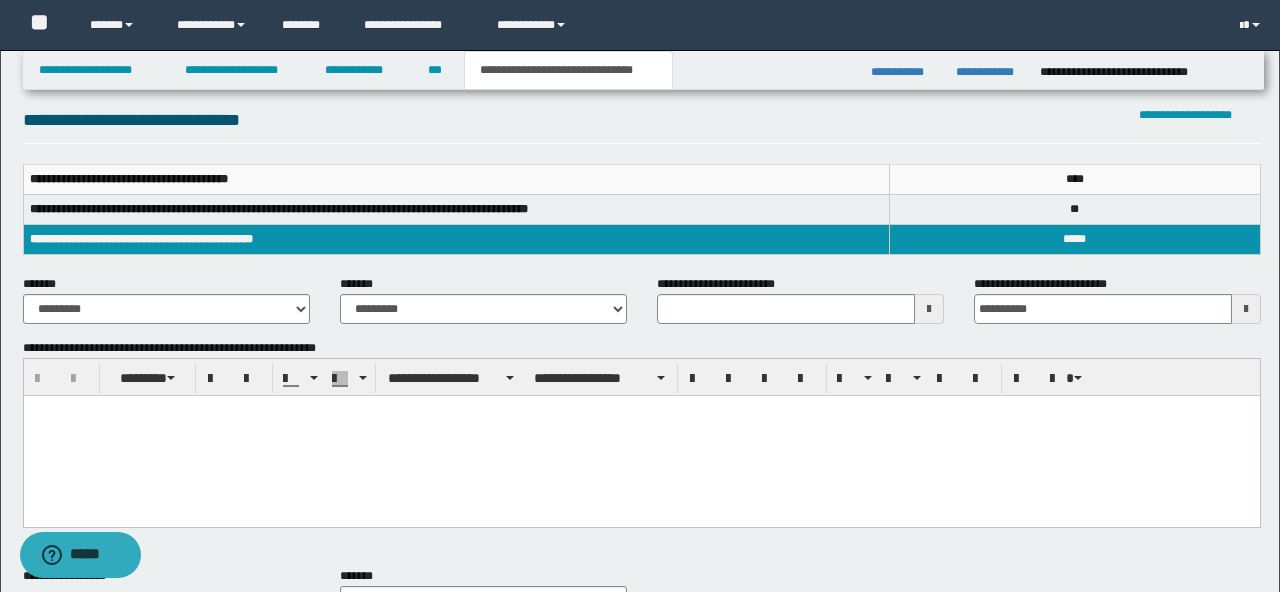 scroll, scrollTop: 234, scrollLeft: 0, axis: vertical 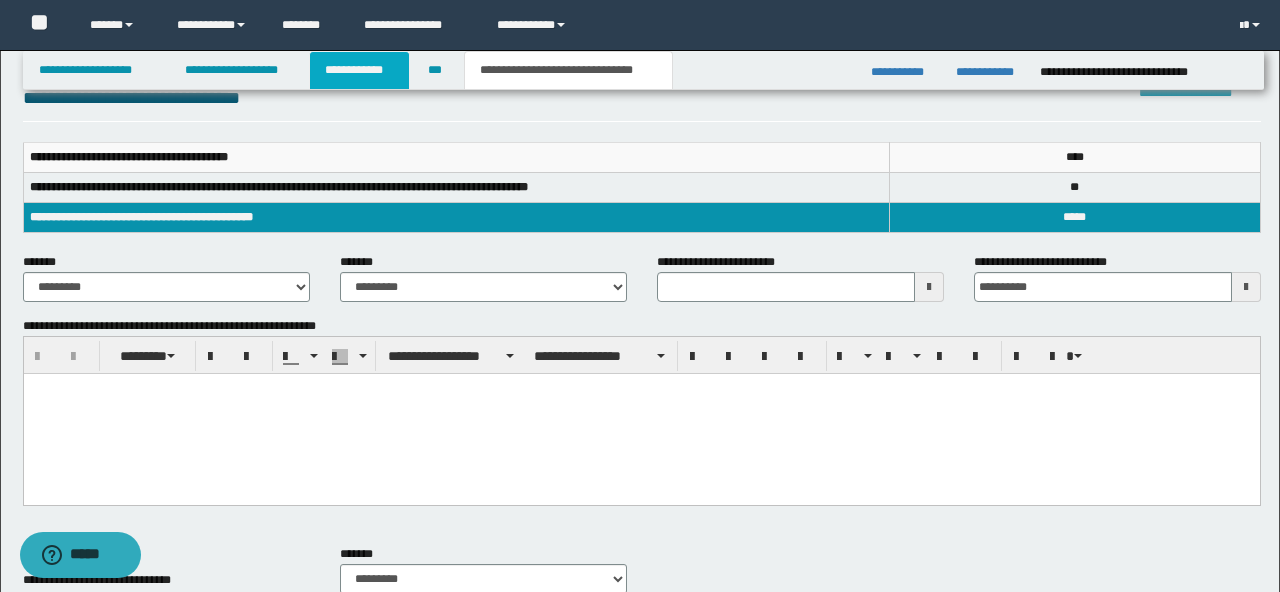 click on "**********" at bounding box center [359, 70] 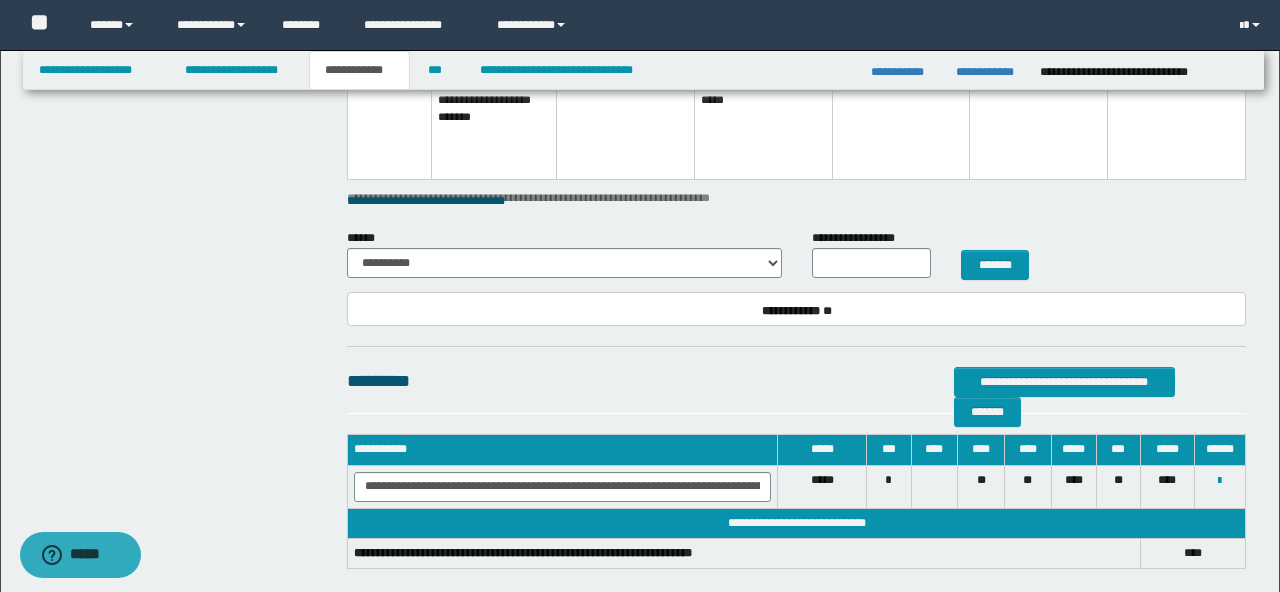 scroll, scrollTop: 1066, scrollLeft: 0, axis: vertical 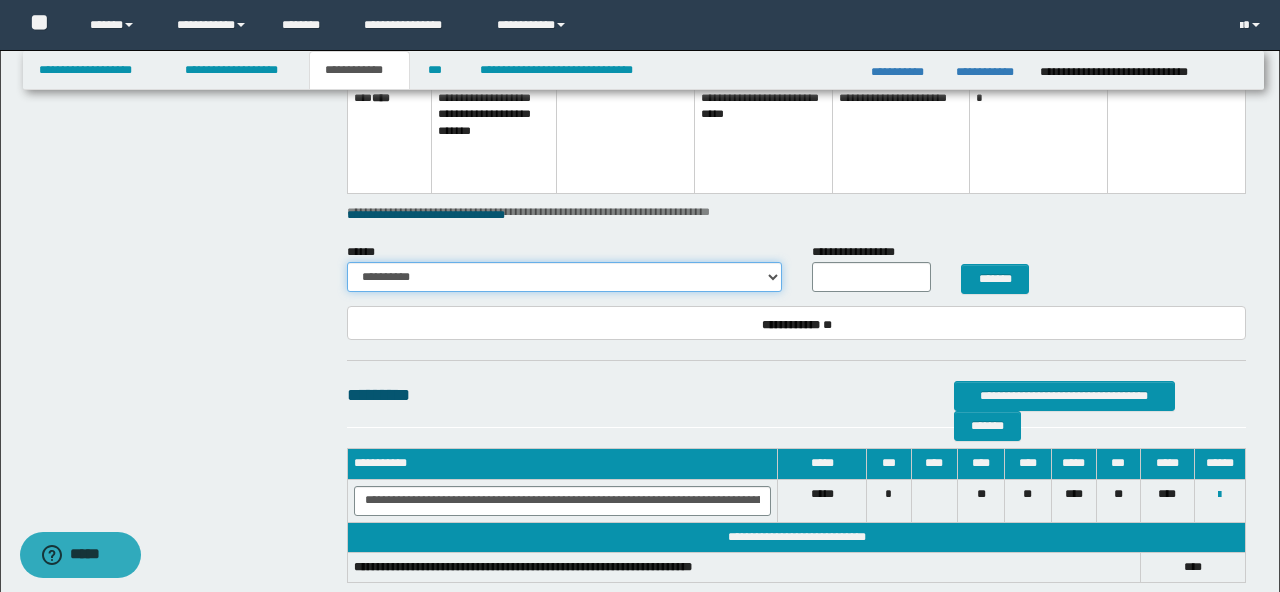 click on "**********" at bounding box center (564, 277) 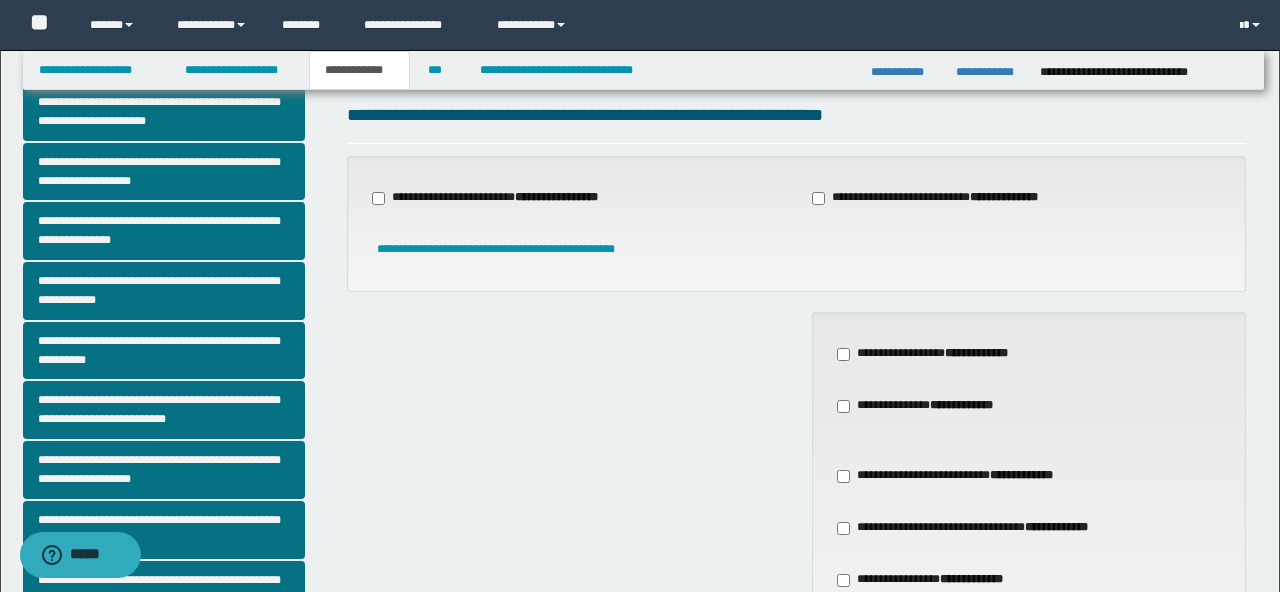 scroll, scrollTop: 0, scrollLeft: 0, axis: both 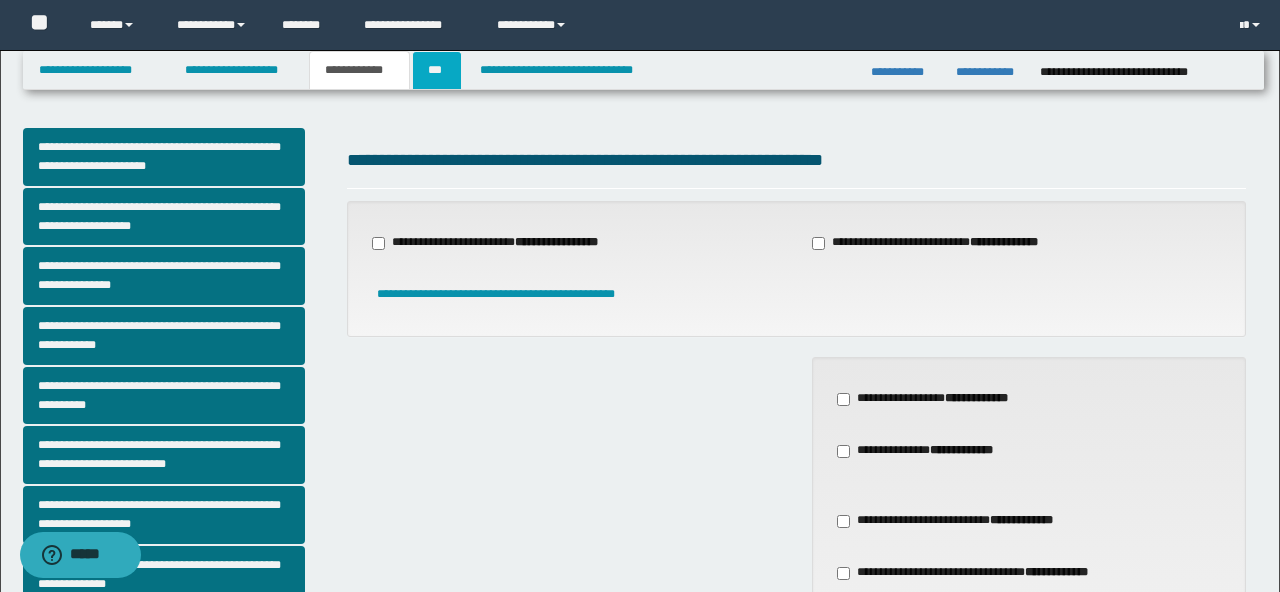 click on "***" at bounding box center [437, 70] 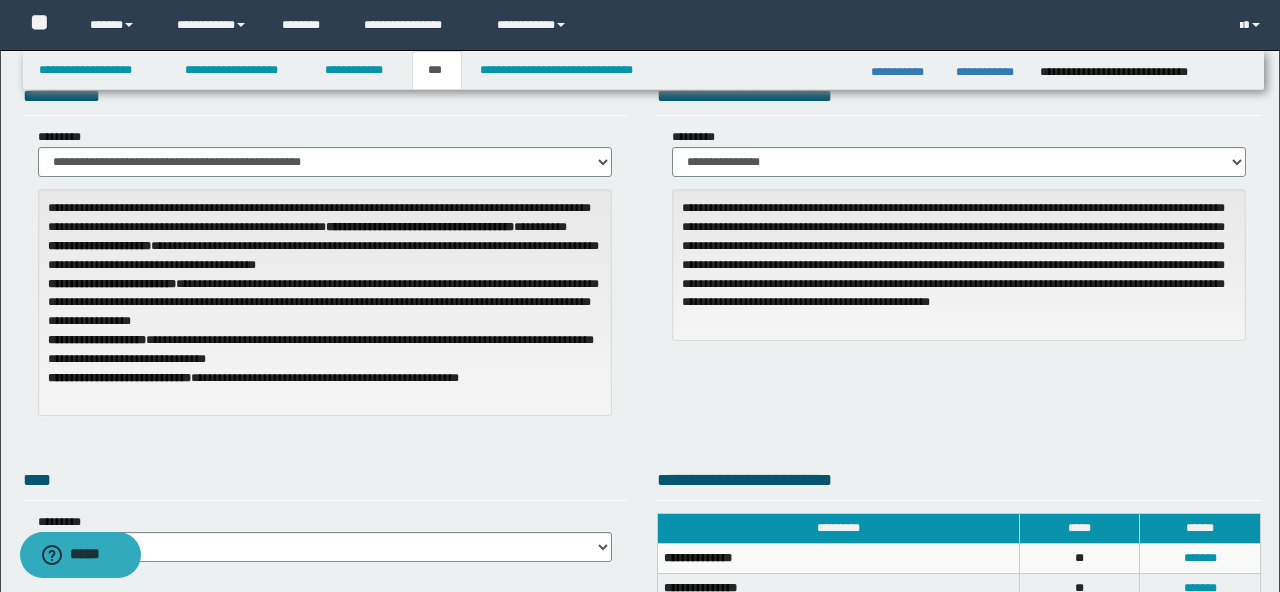 scroll, scrollTop: 0, scrollLeft: 0, axis: both 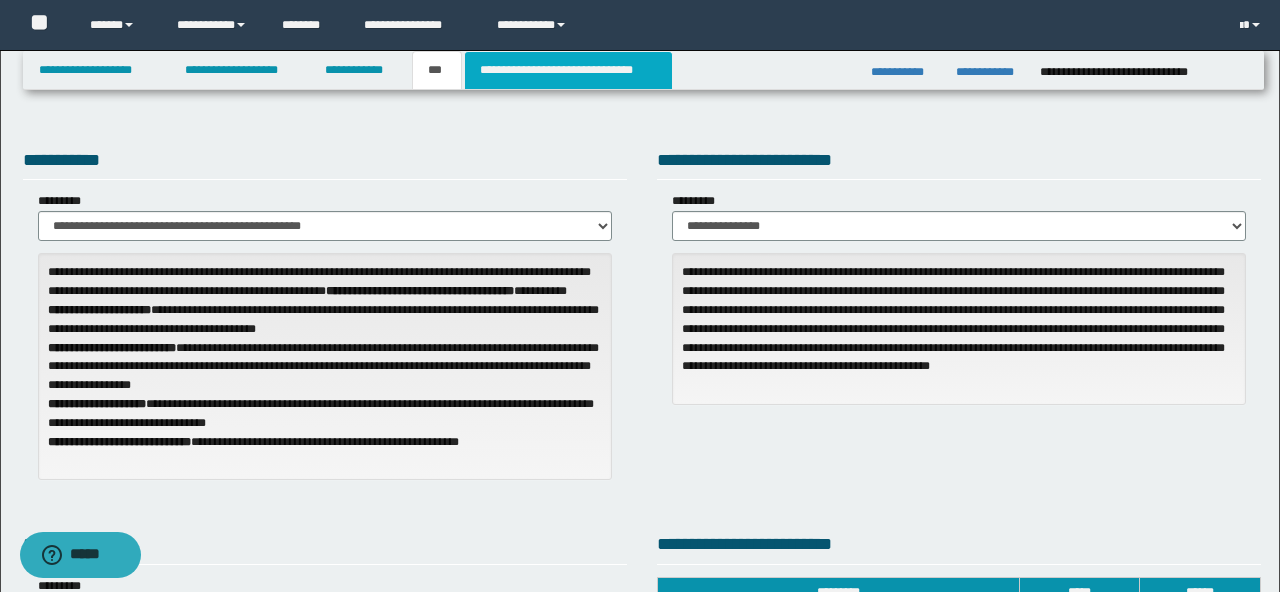 click on "**********" at bounding box center [568, 70] 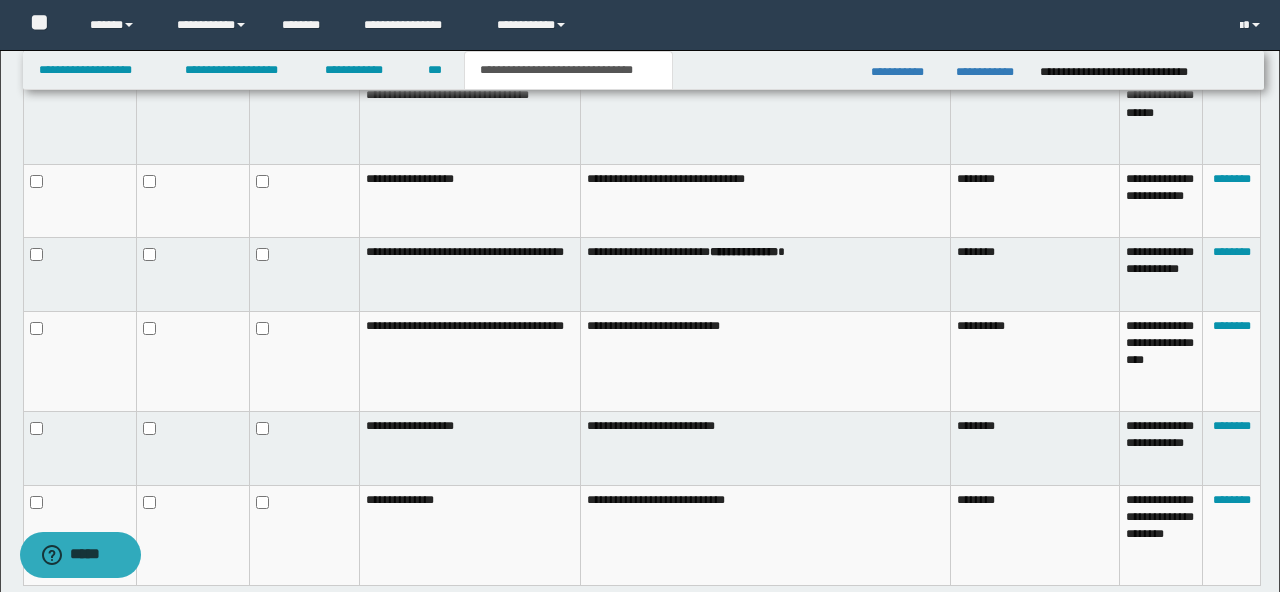 scroll, scrollTop: 1360, scrollLeft: 0, axis: vertical 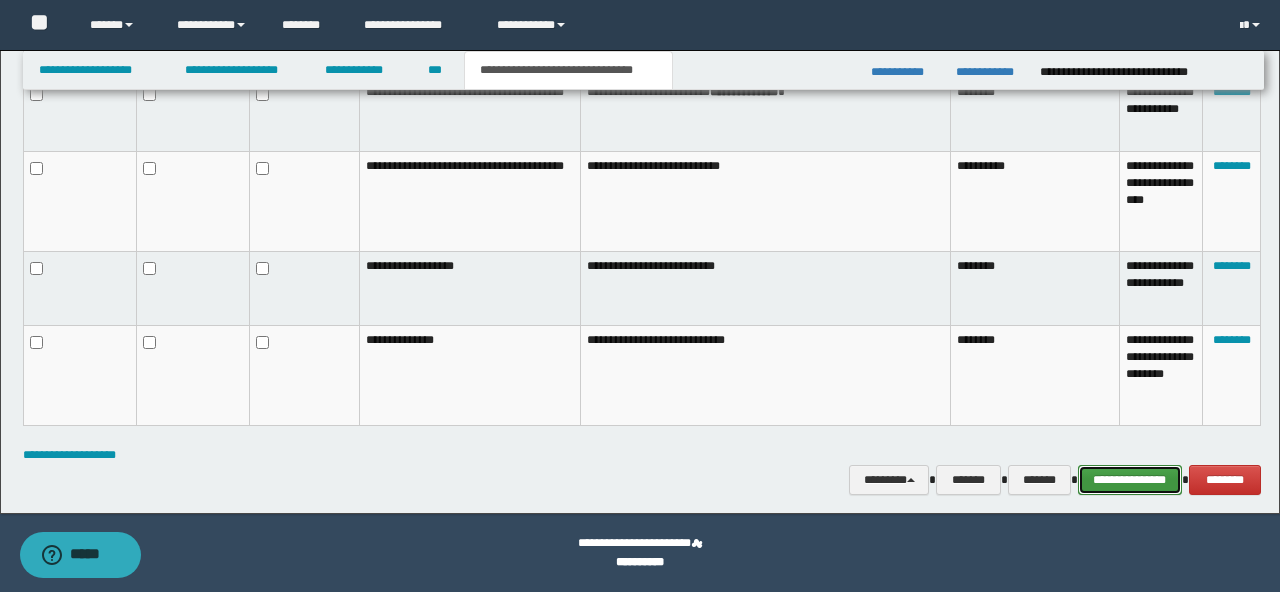 click on "**********" at bounding box center [1130, 480] 